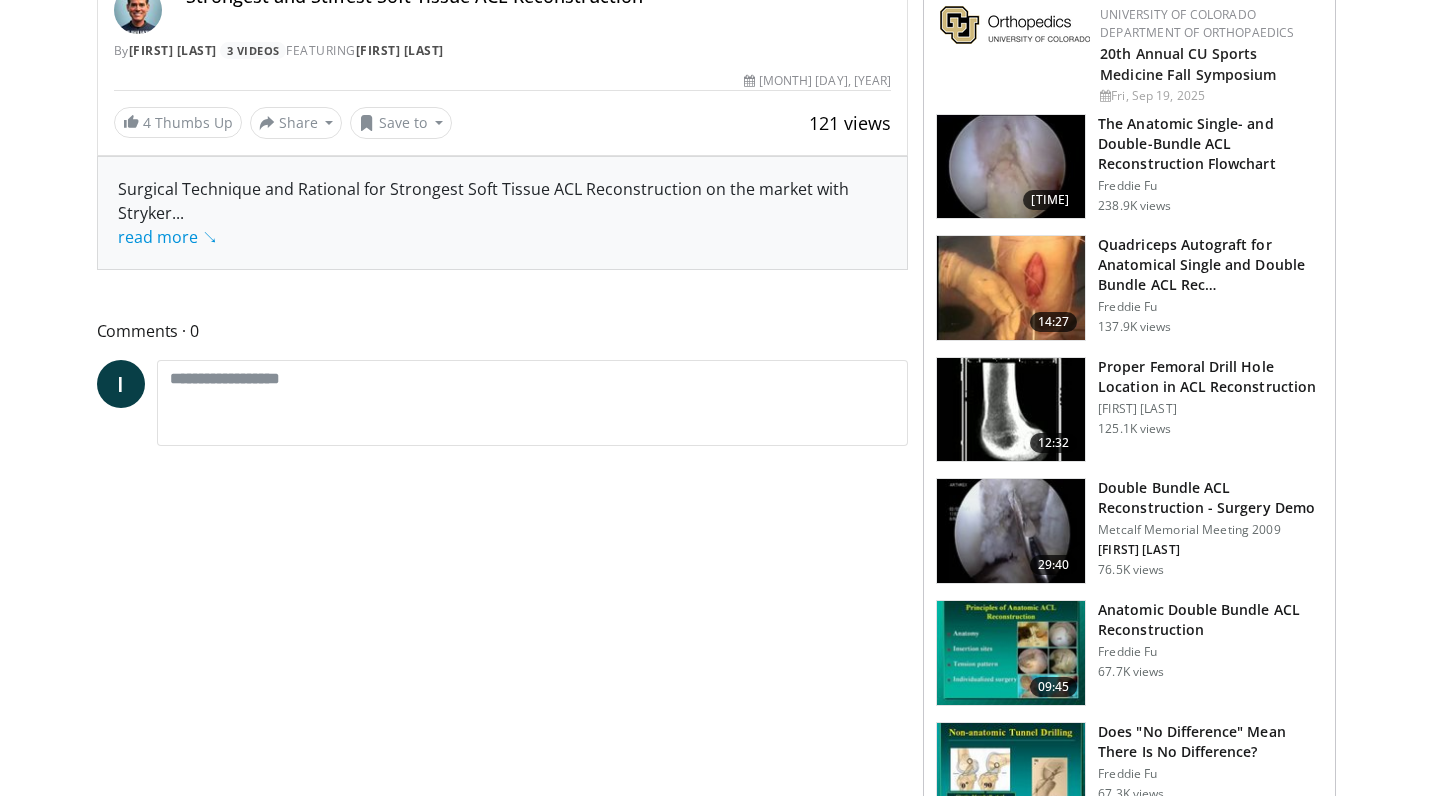 scroll, scrollTop: 684, scrollLeft: 0, axis: vertical 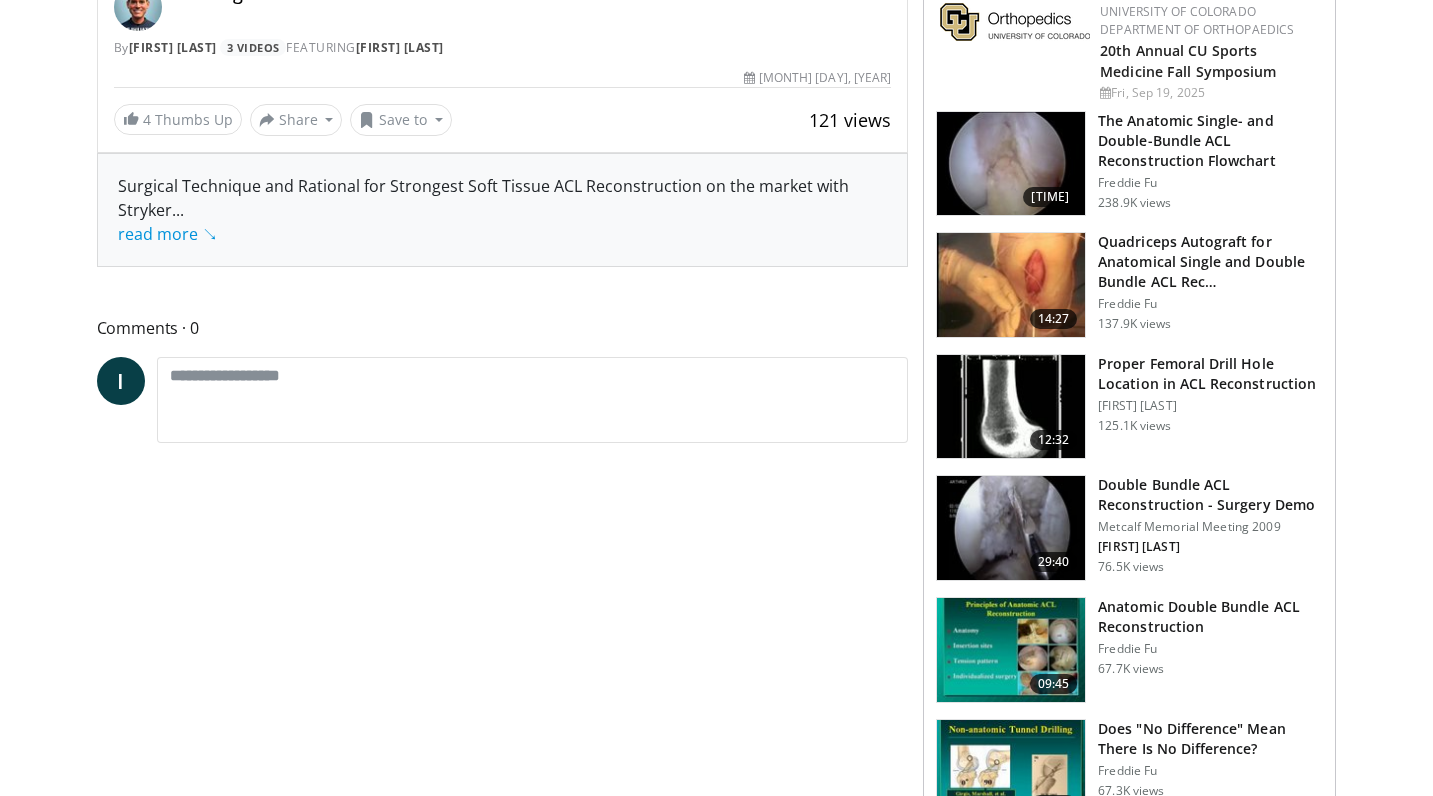 click at bounding box center [1011, 407] 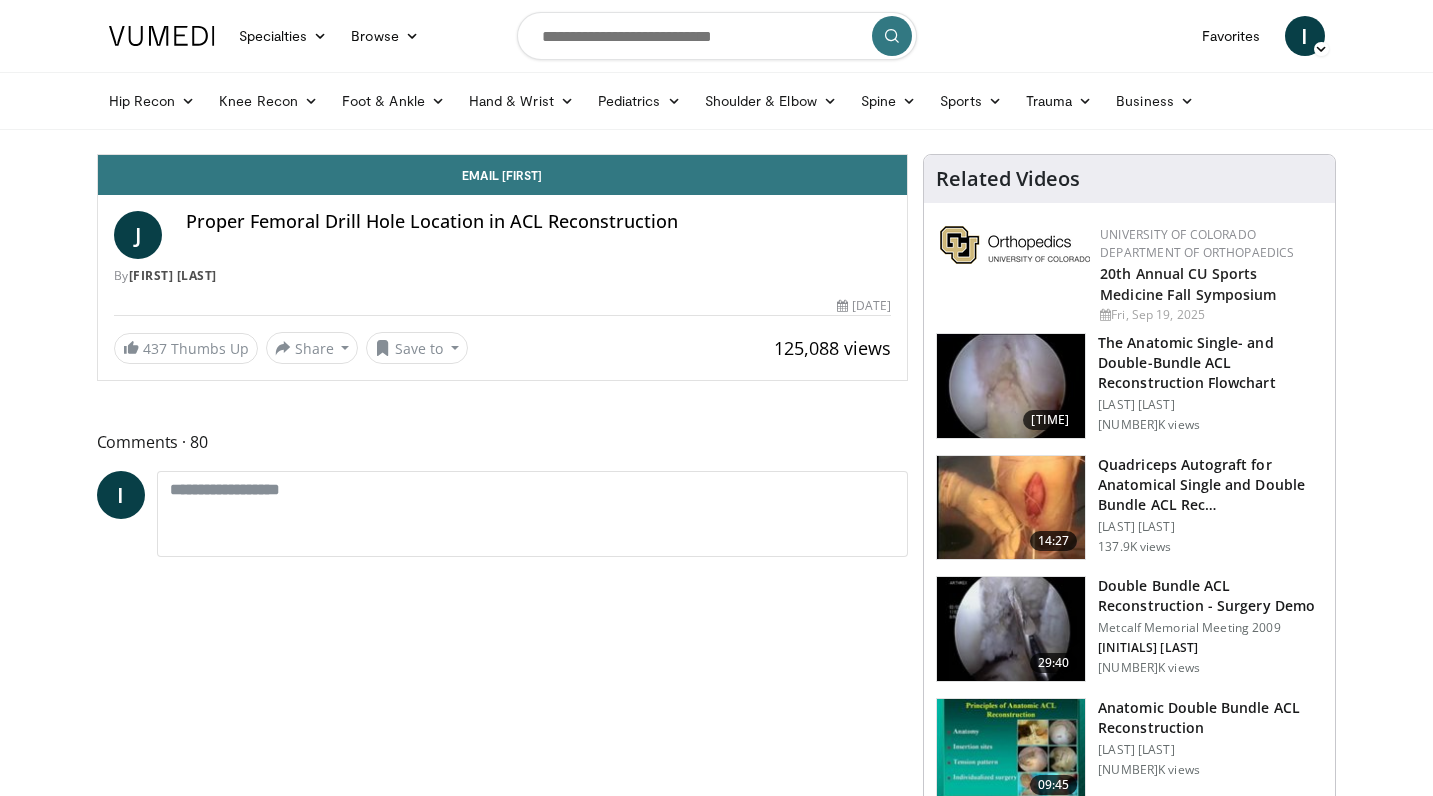 scroll, scrollTop: 0, scrollLeft: 0, axis: both 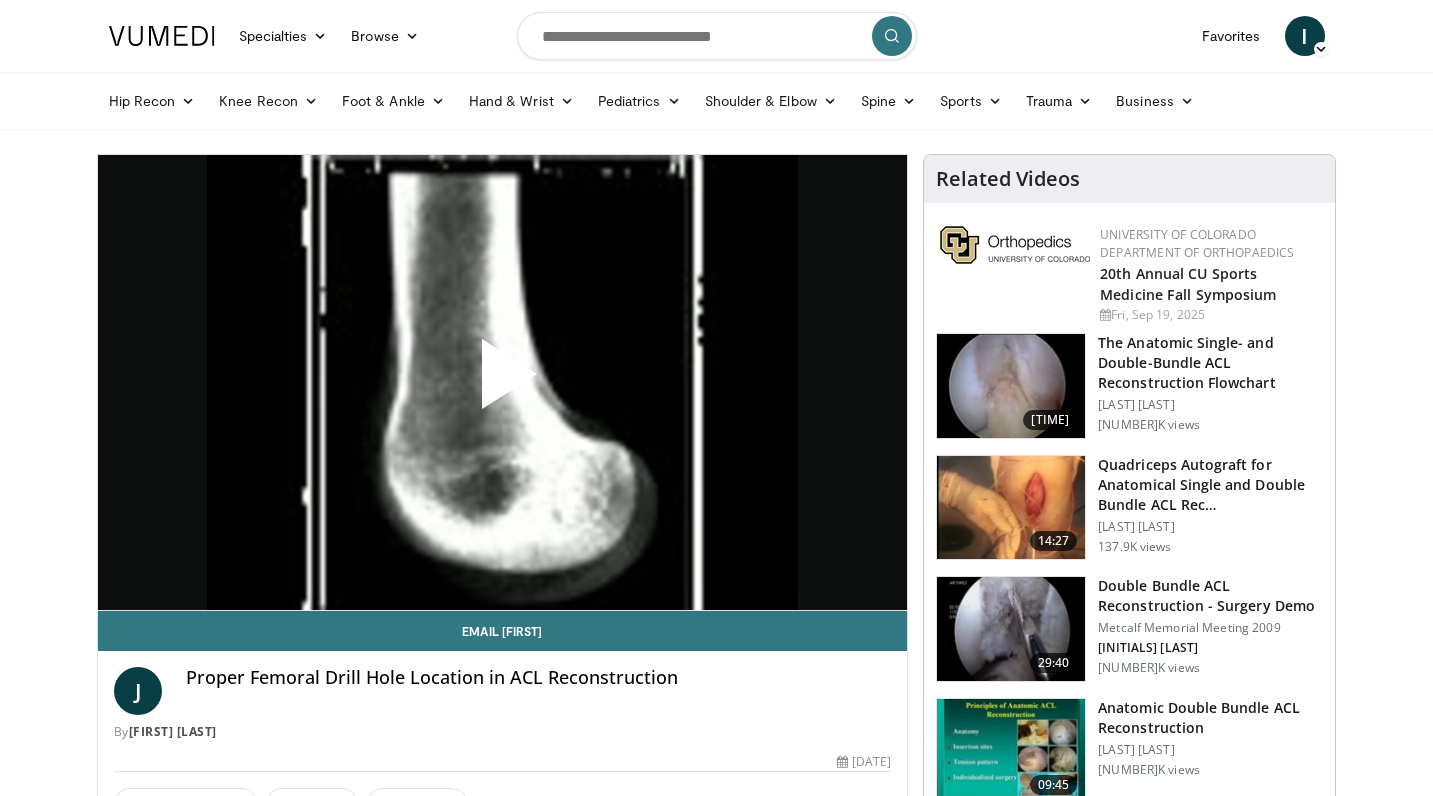 click at bounding box center (502, 382) 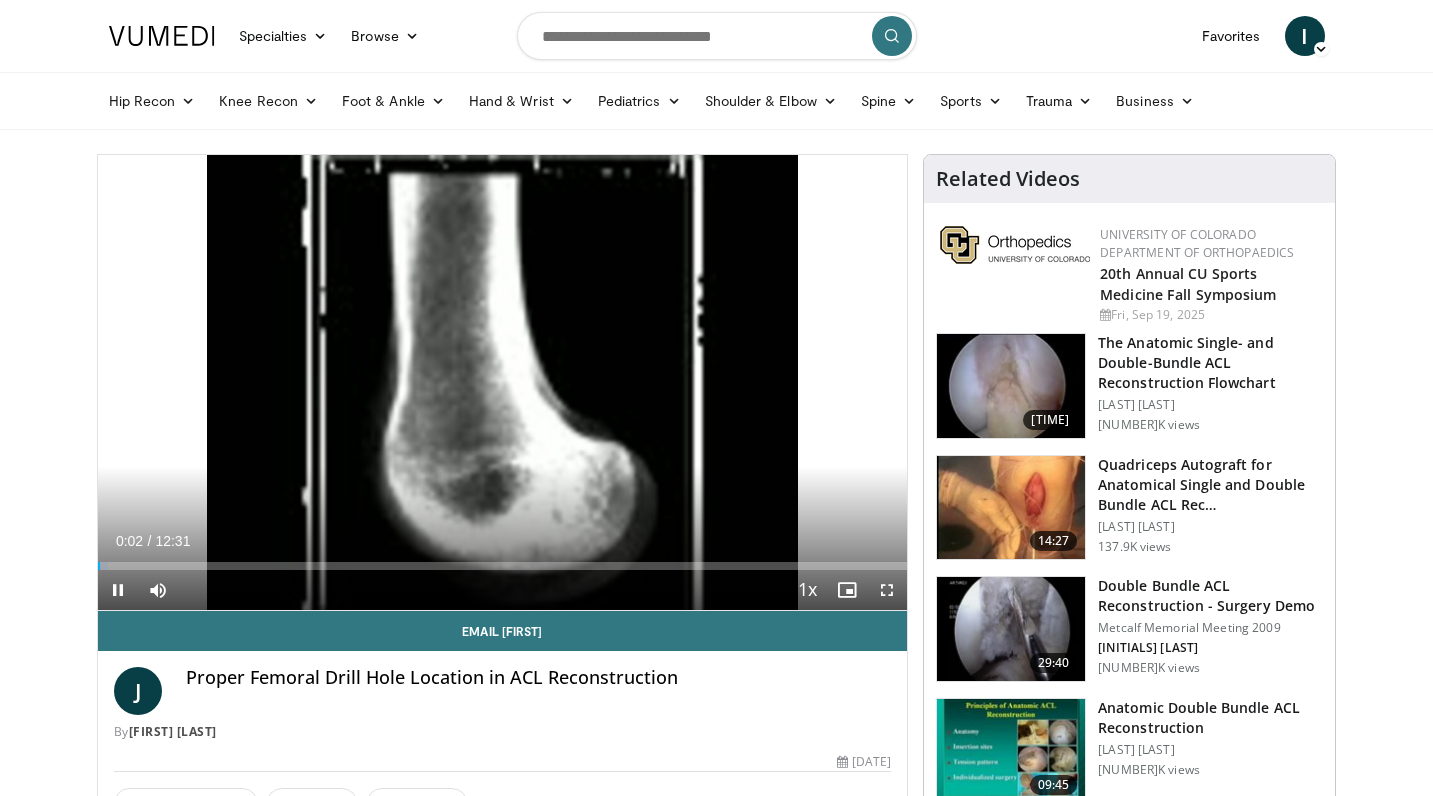 click at bounding box center (887, 590) 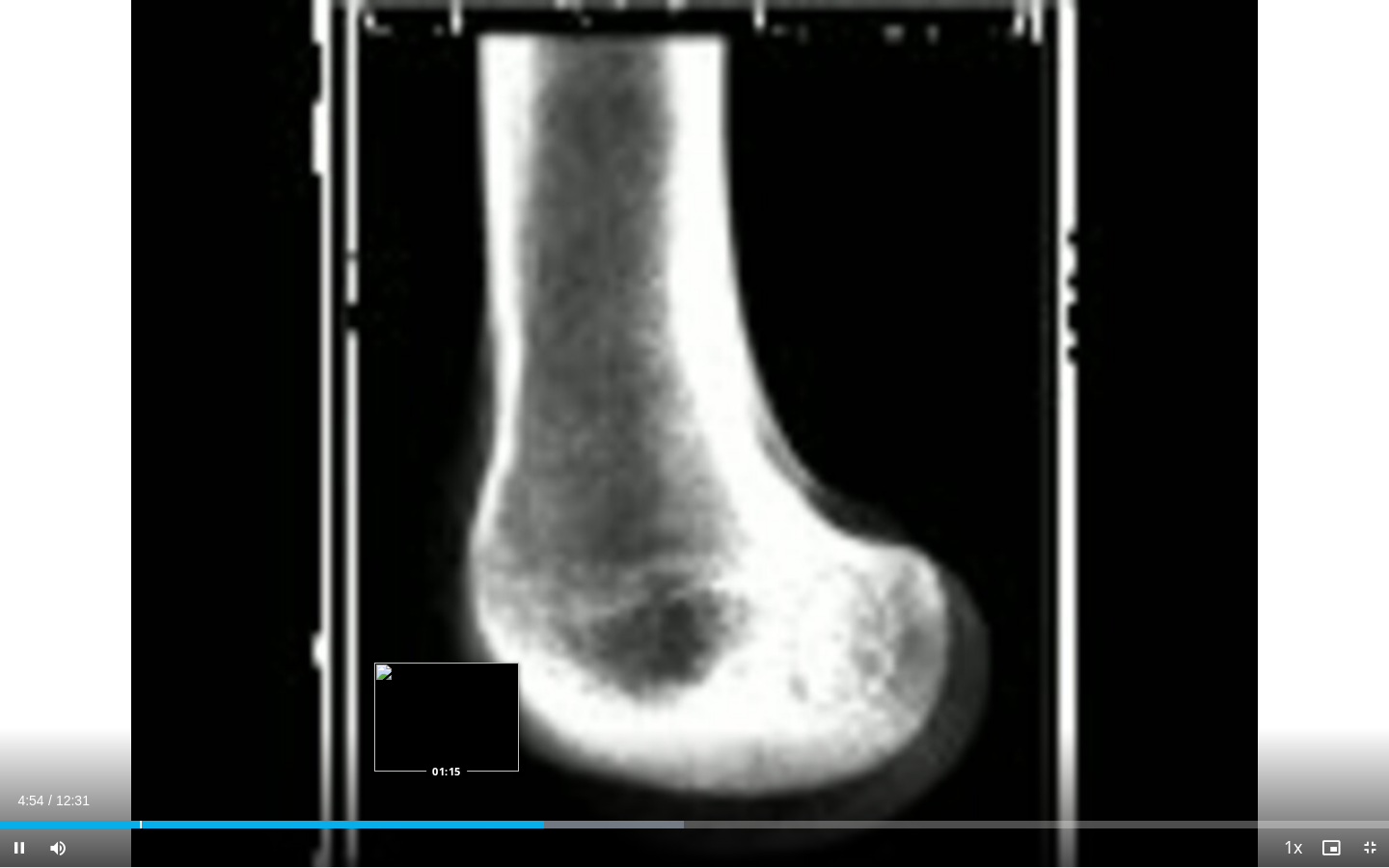 click on "Loaded :  49.27% 04:54 01:15" at bounding box center (694, 819) 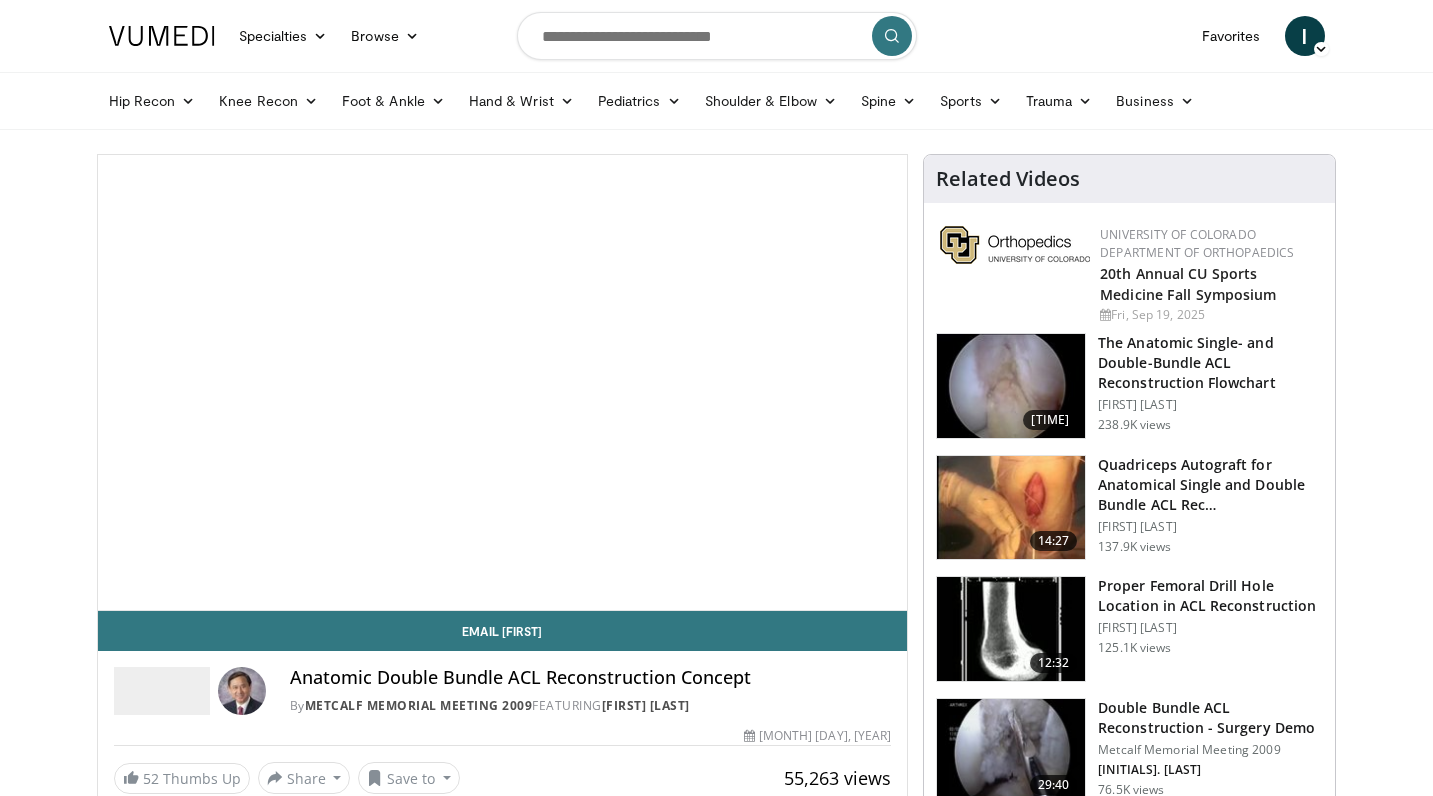 scroll, scrollTop: 0, scrollLeft: 0, axis: both 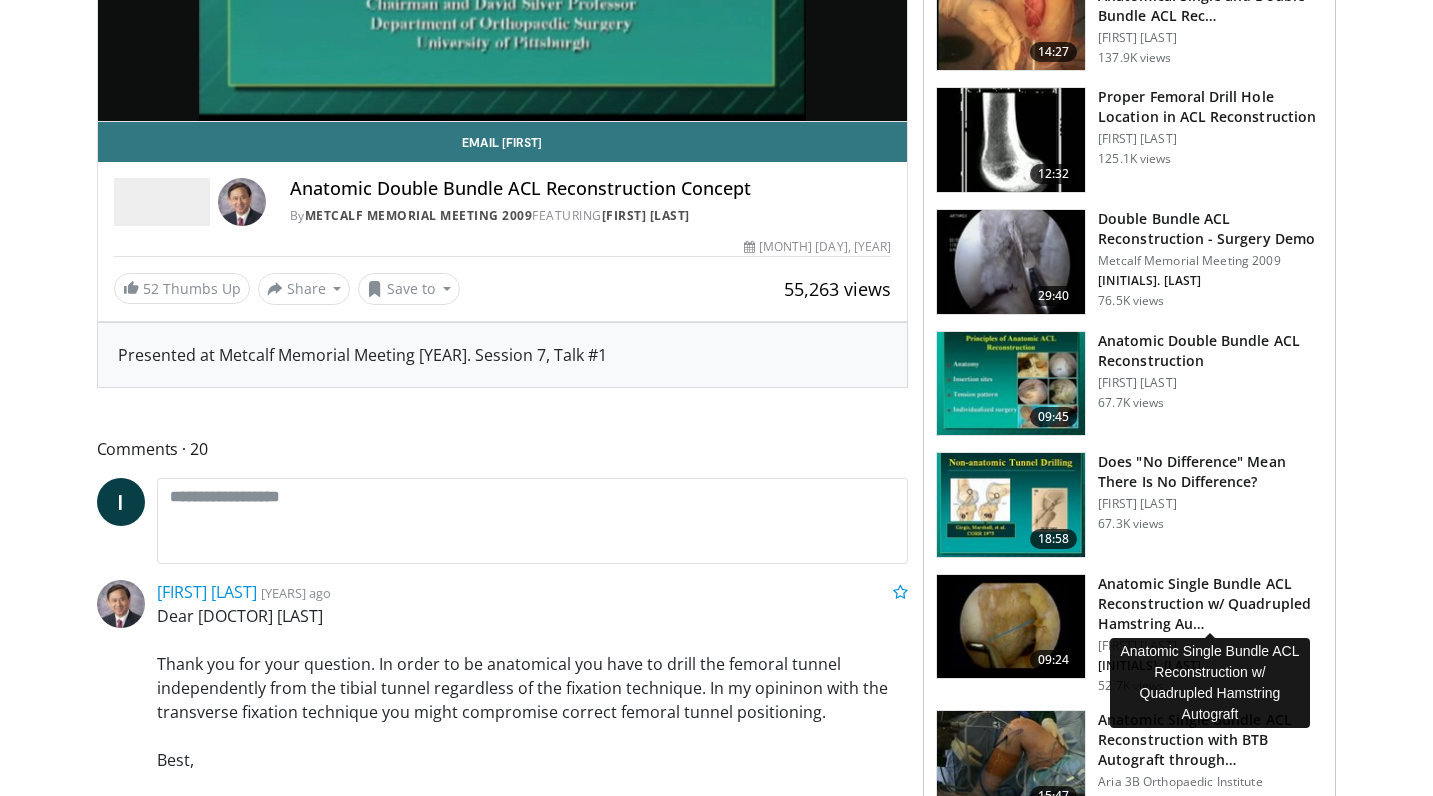 click on "Anatomic Single Bundle ACL Reconstruction w/ Quadrupled Hamstring Au…" at bounding box center [1210, 604] 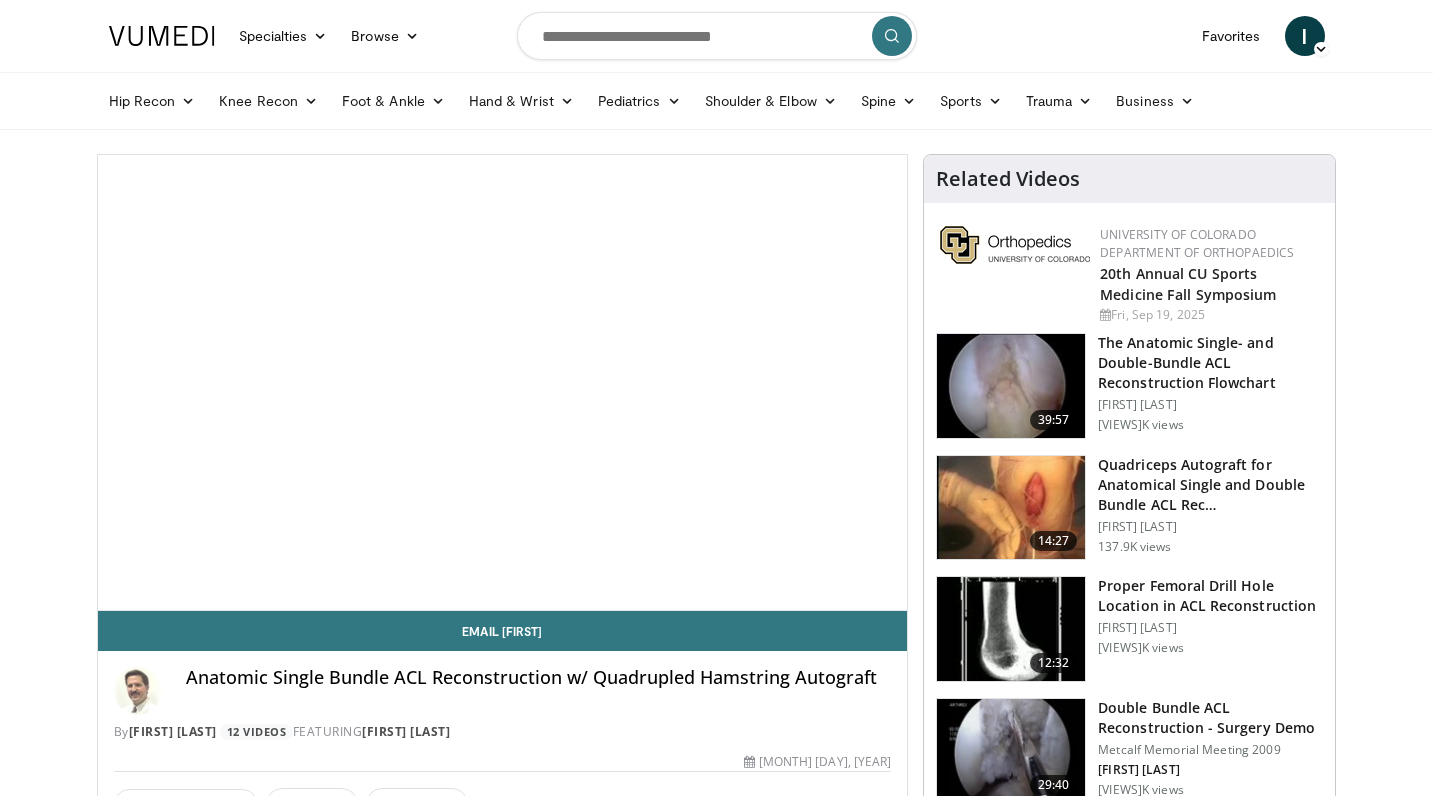 scroll, scrollTop: 0, scrollLeft: 0, axis: both 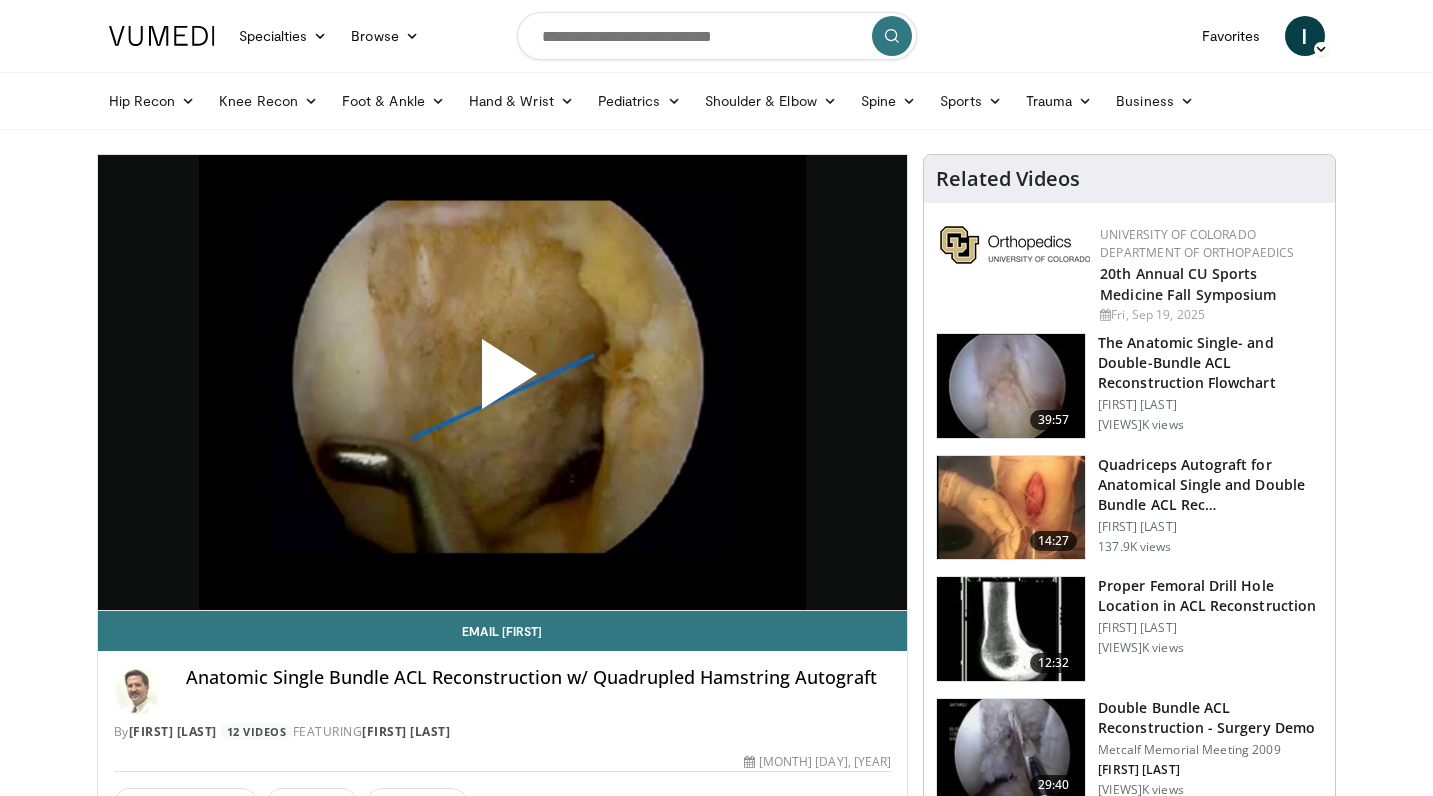 click at bounding box center (502, 382) 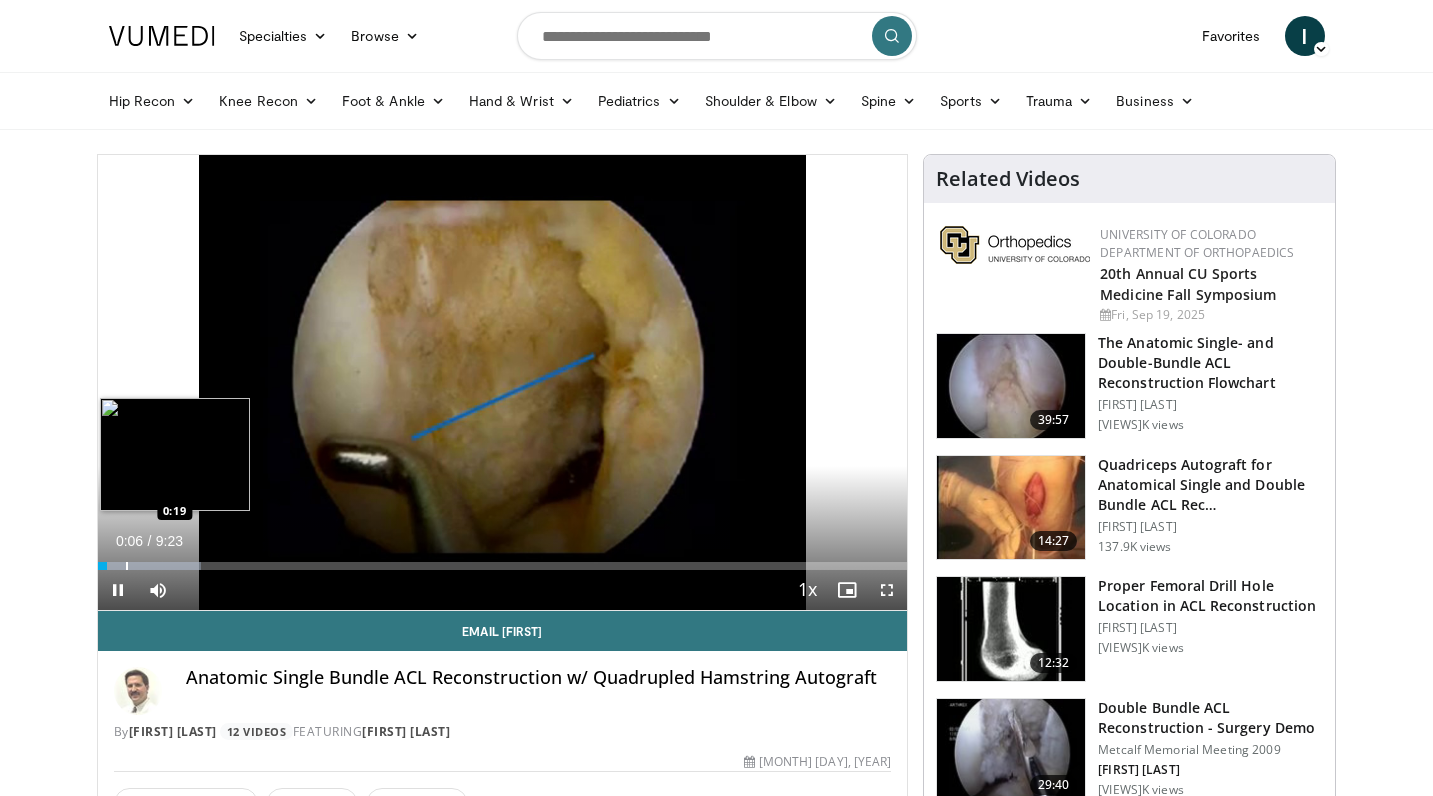 click at bounding box center [127, 566] 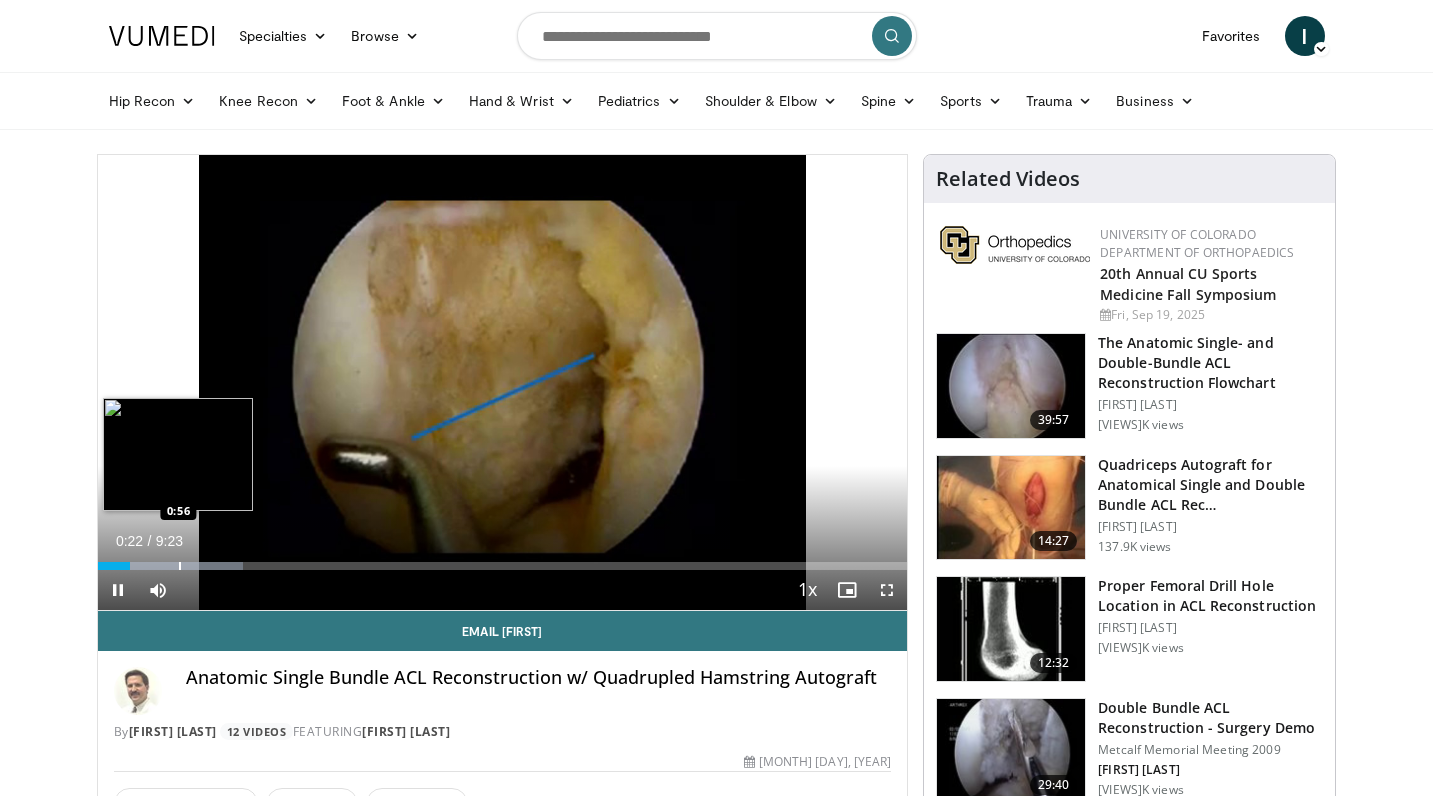click at bounding box center (180, 566) 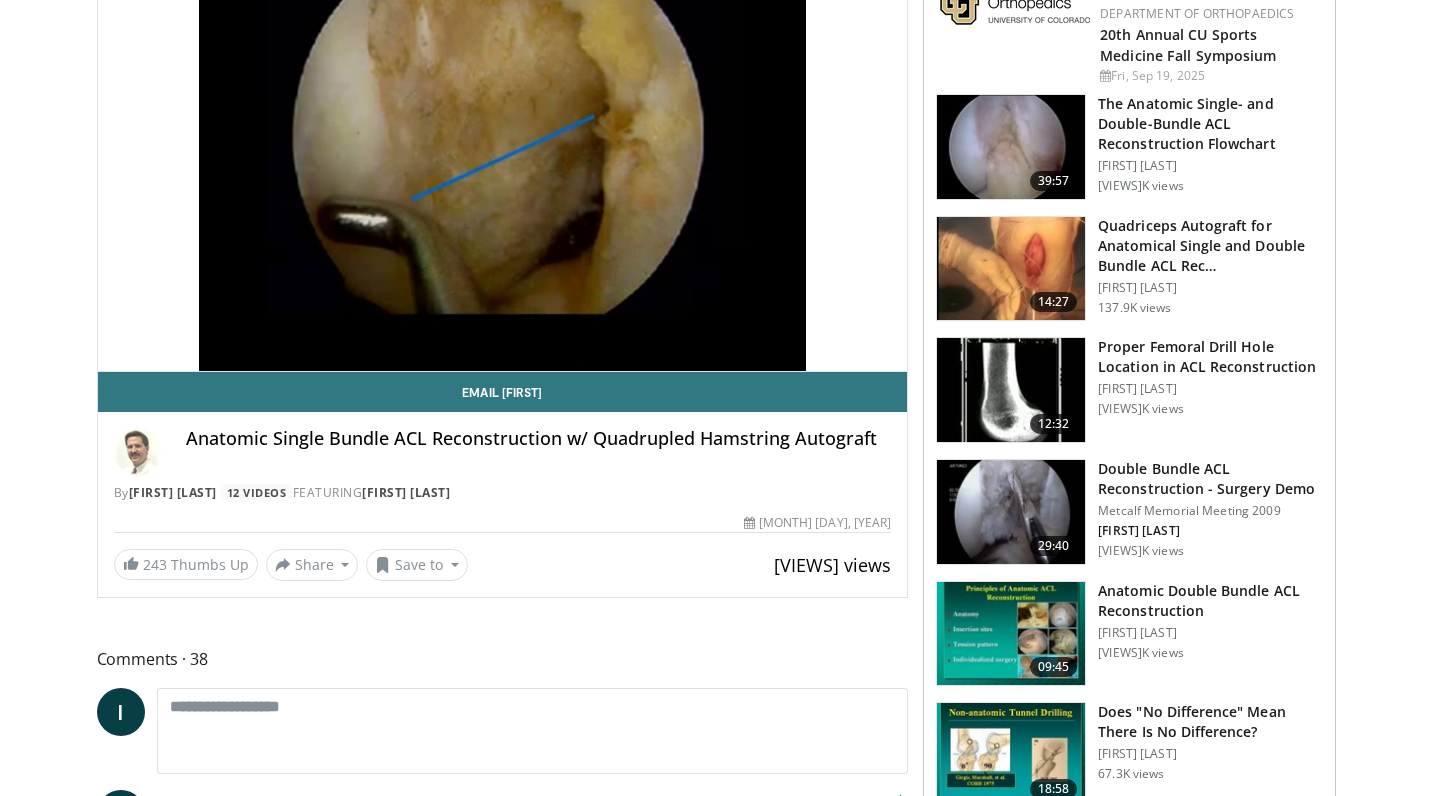scroll, scrollTop: 242, scrollLeft: 0, axis: vertical 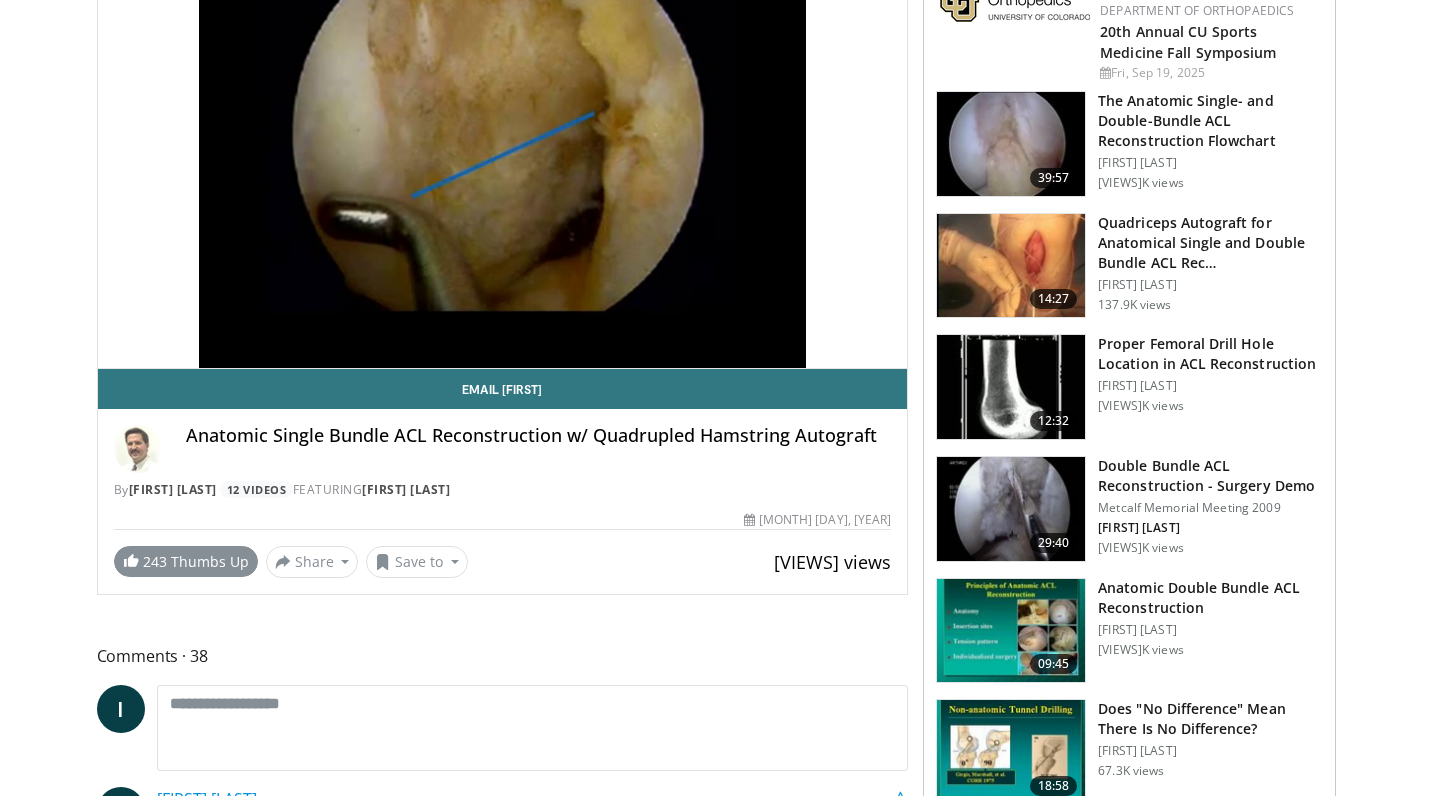 click on "243" at bounding box center (155, 561) 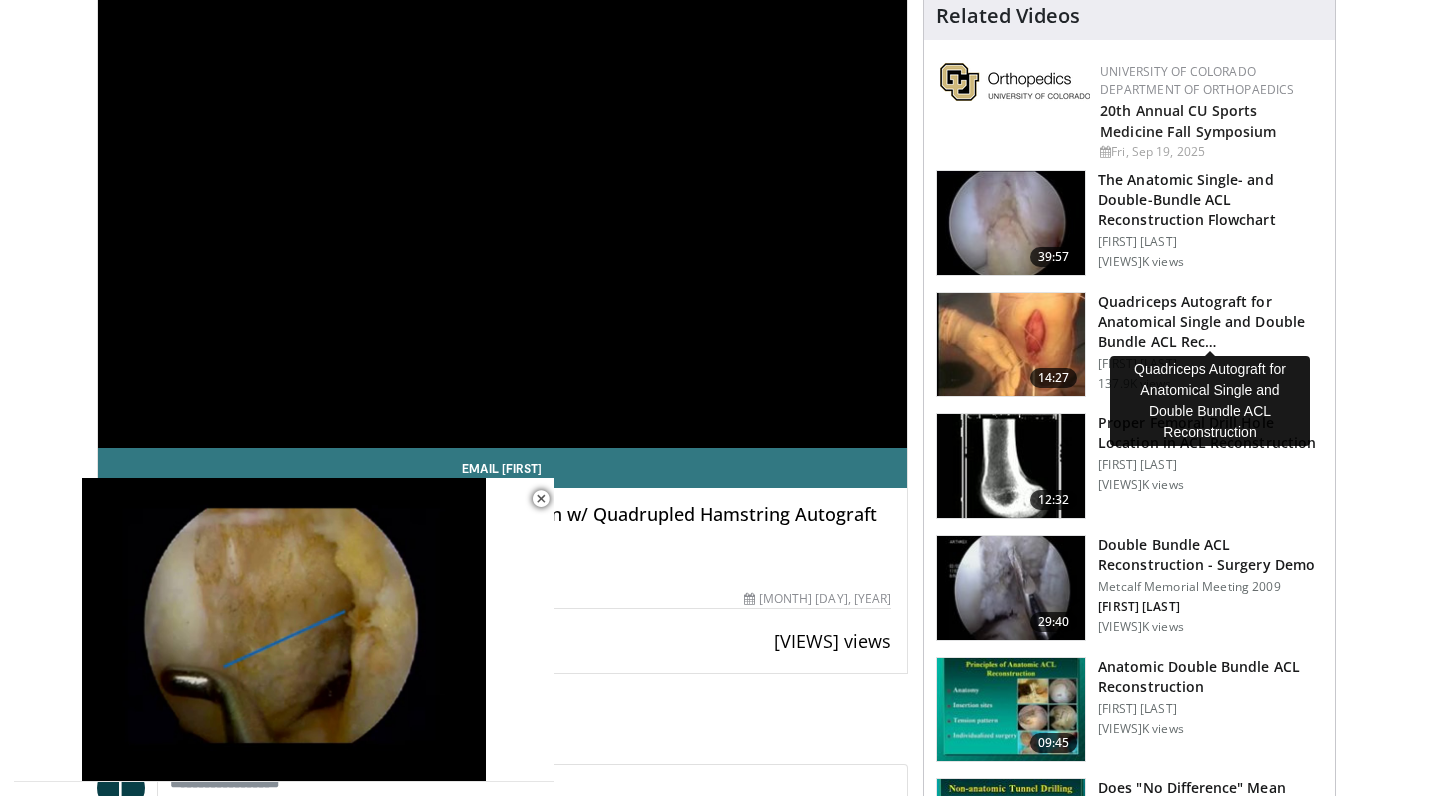 scroll, scrollTop: 256, scrollLeft: 0, axis: vertical 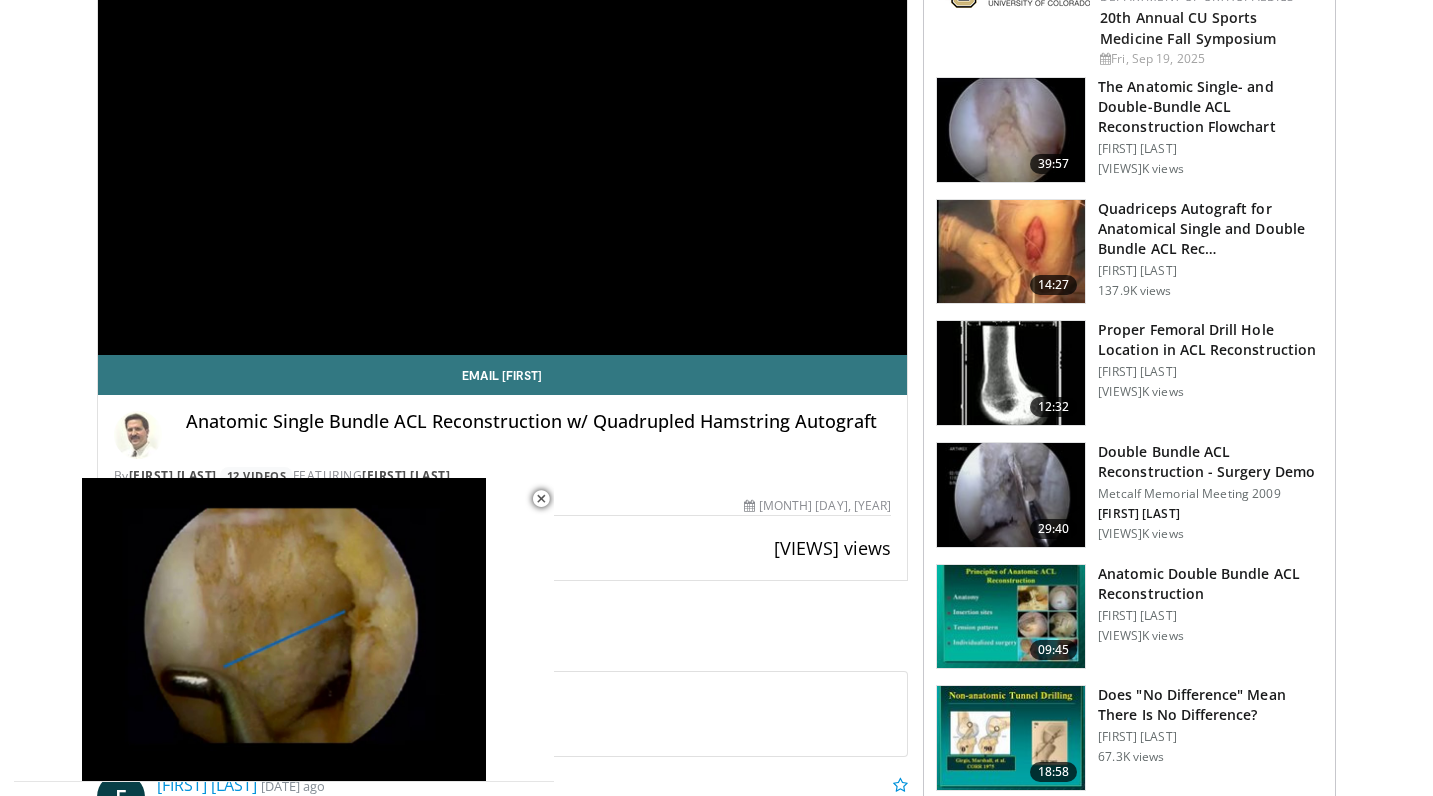 click on "Proper Femoral Drill Hole Location in ACL Reconstruction" at bounding box center (1210, 340) 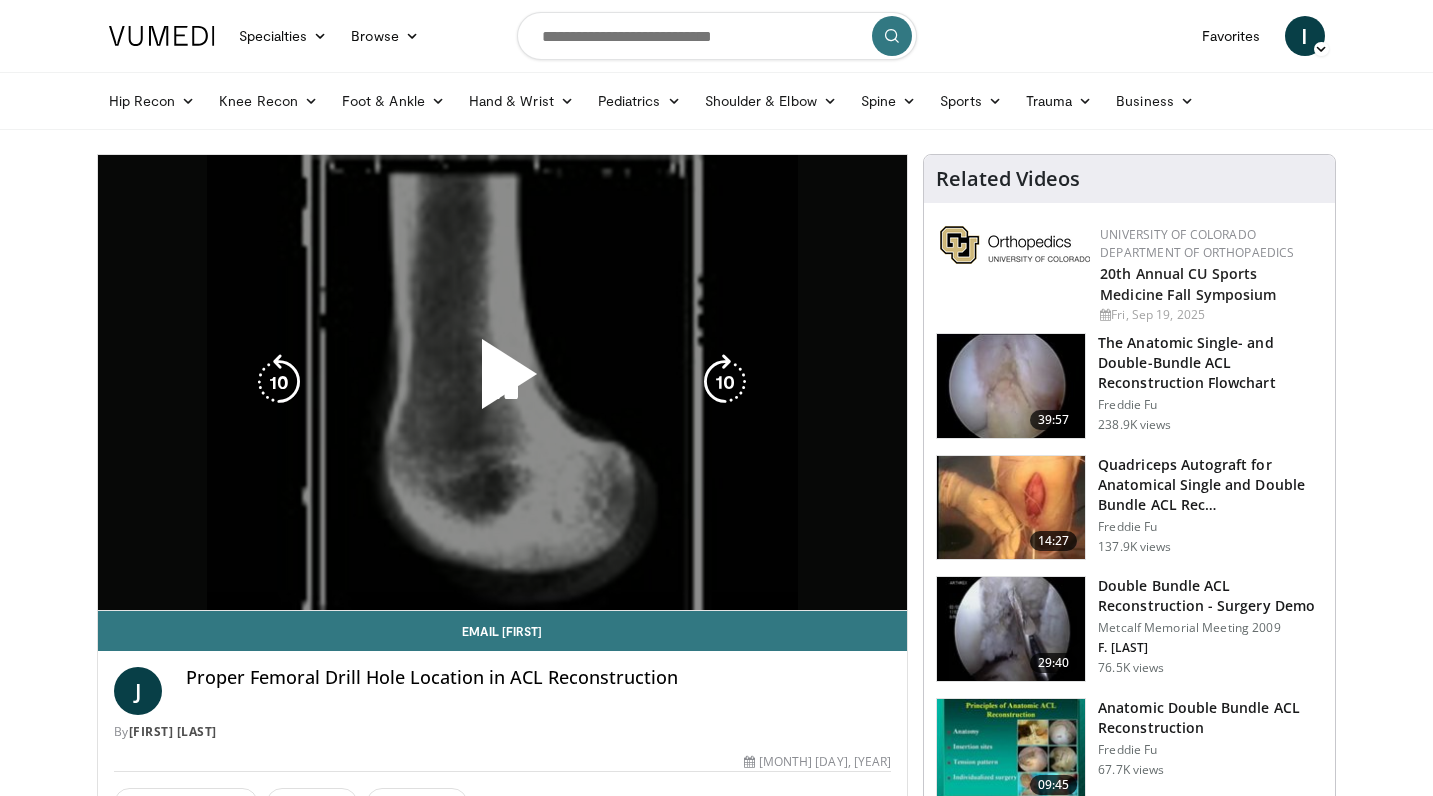 scroll, scrollTop: 0, scrollLeft: 0, axis: both 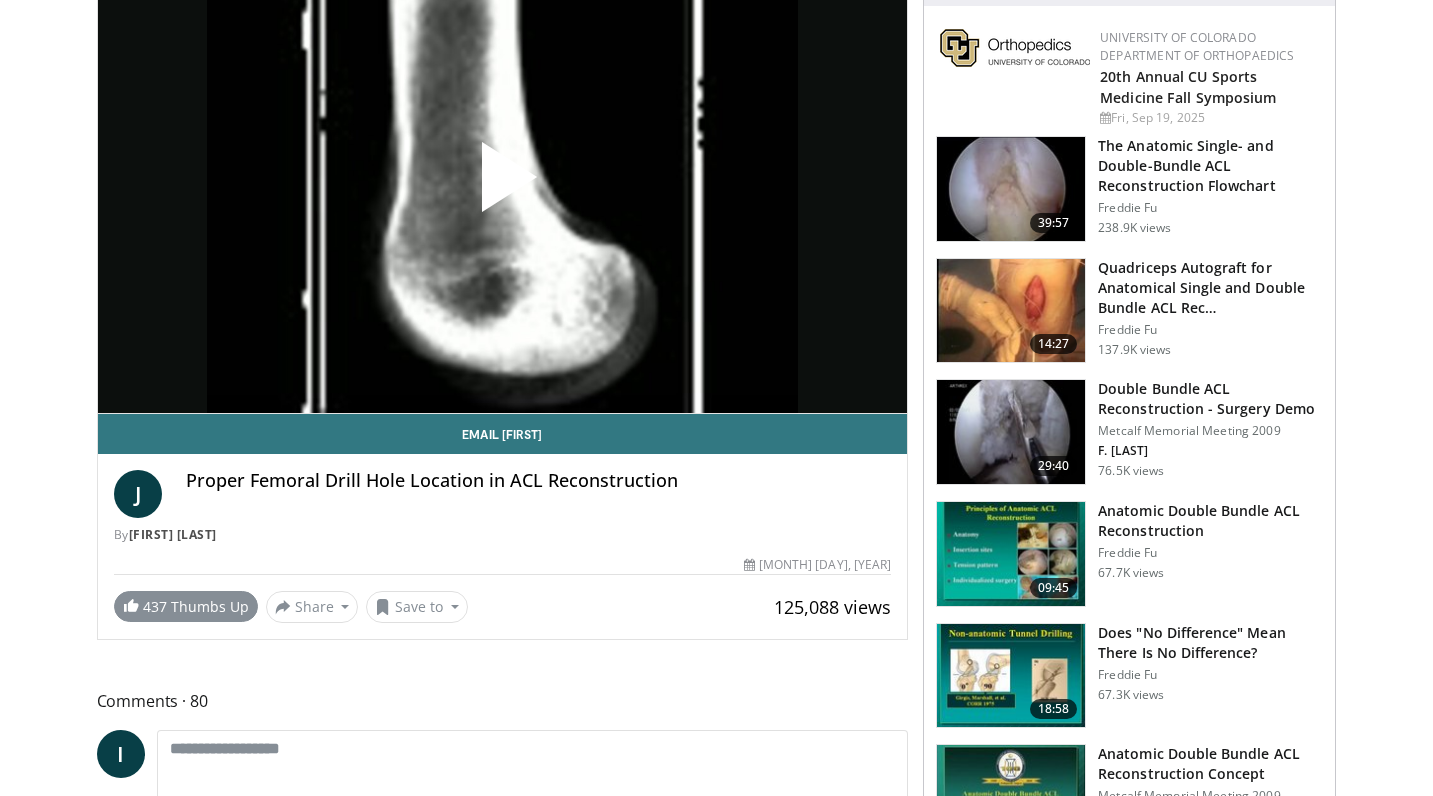 click on "437
Thumbs Up" at bounding box center (186, 606) 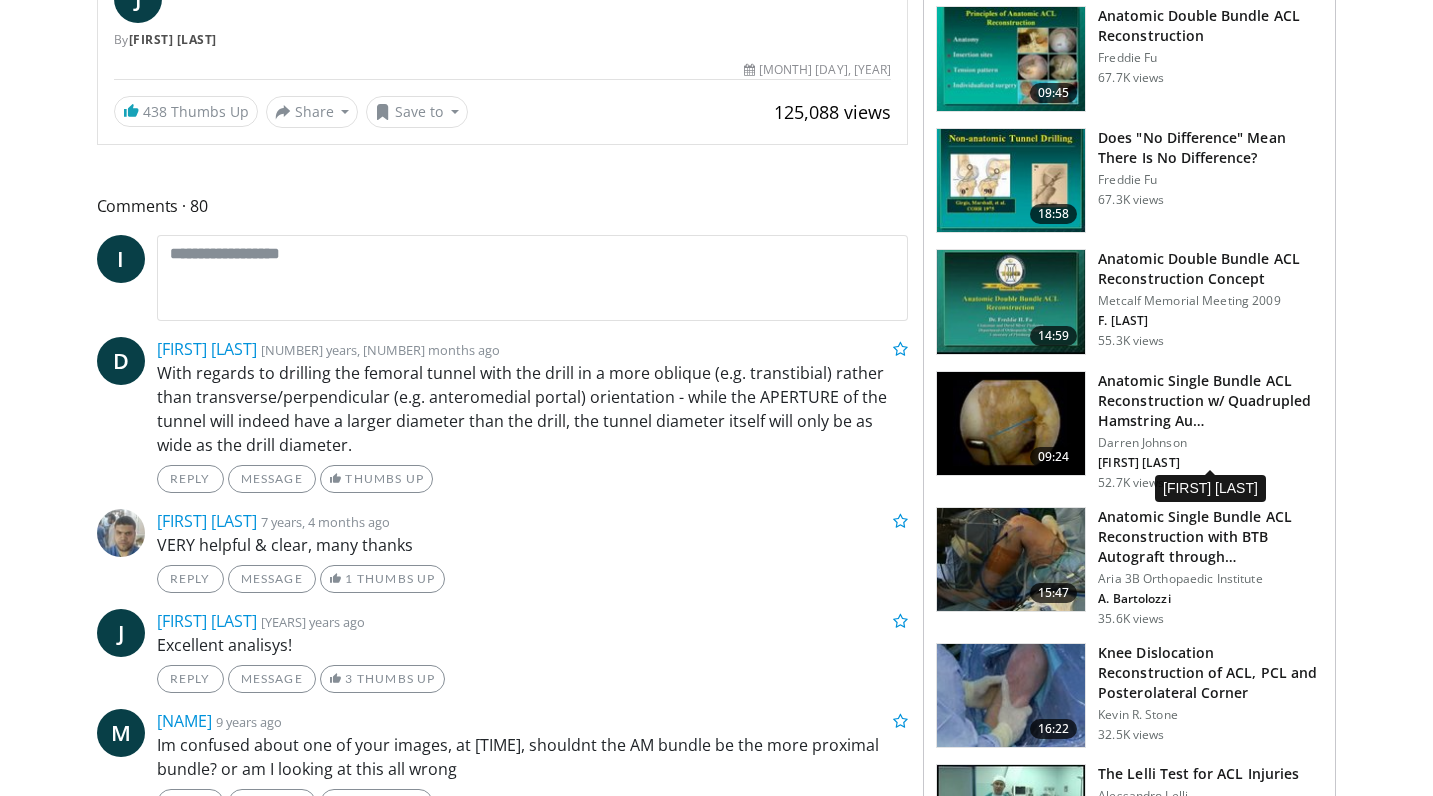 scroll, scrollTop: 697, scrollLeft: 0, axis: vertical 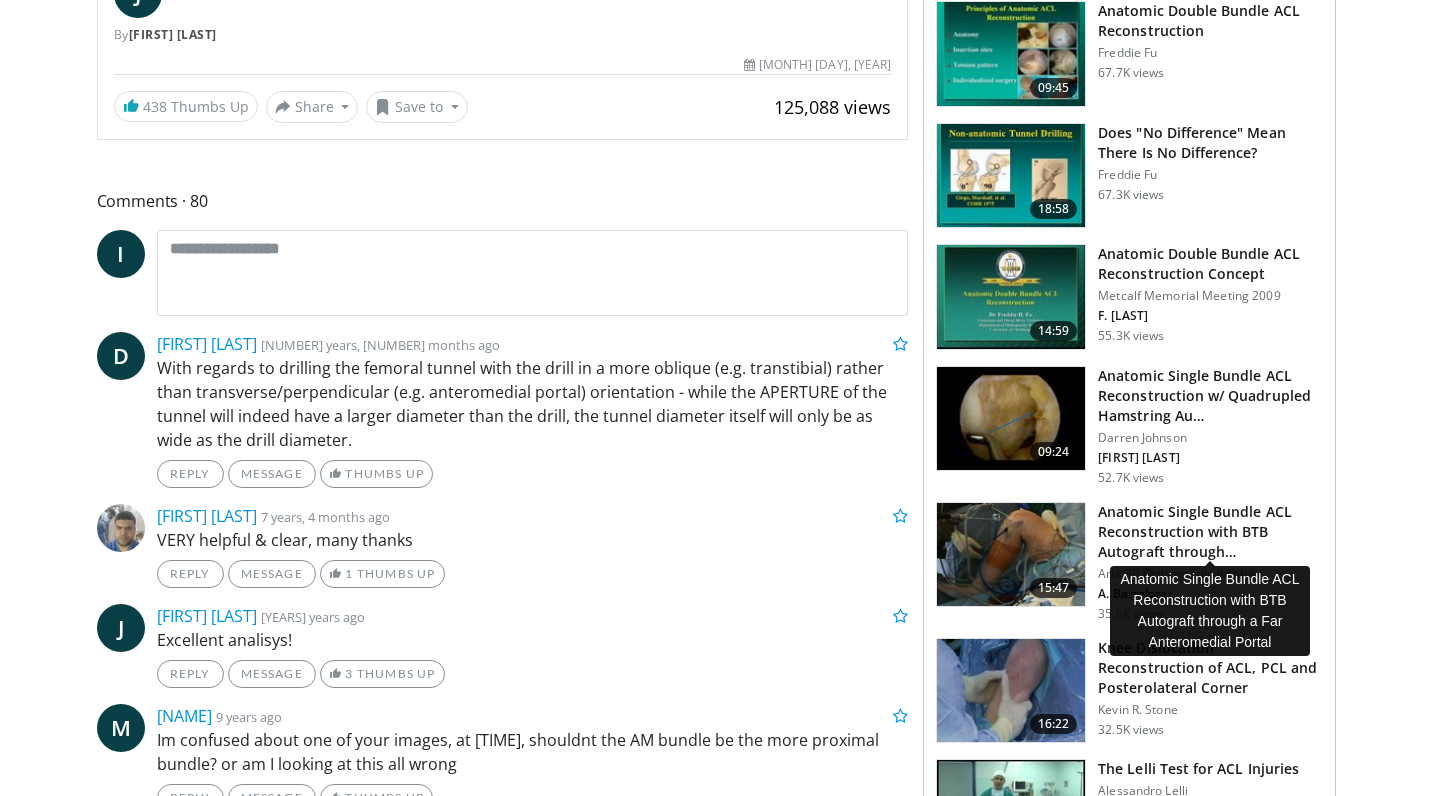 click on "Anatomic Single Bundle ACL Reconstruction with BTB Autograft through…" at bounding box center [1210, 532] 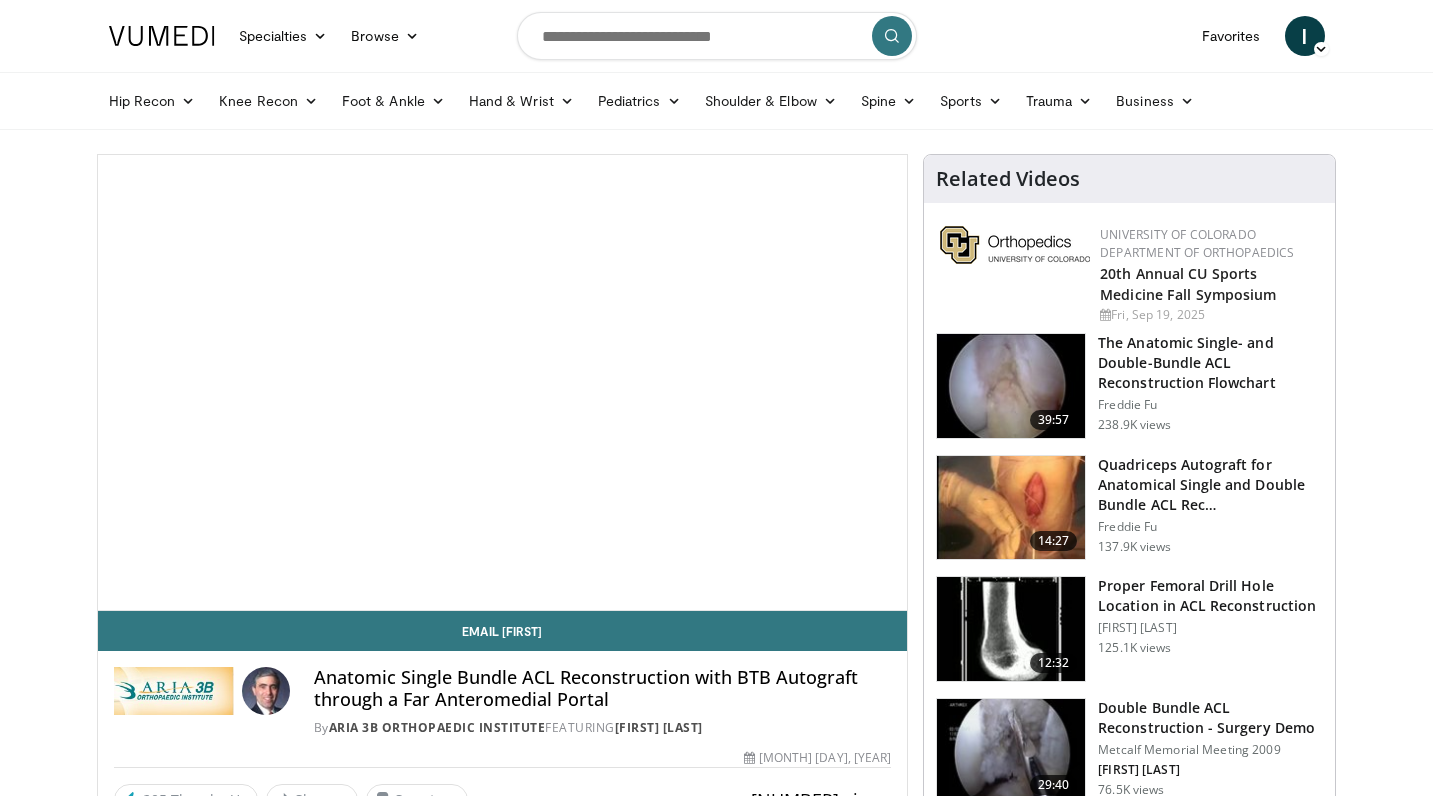 scroll, scrollTop: 0, scrollLeft: 0, axis: both 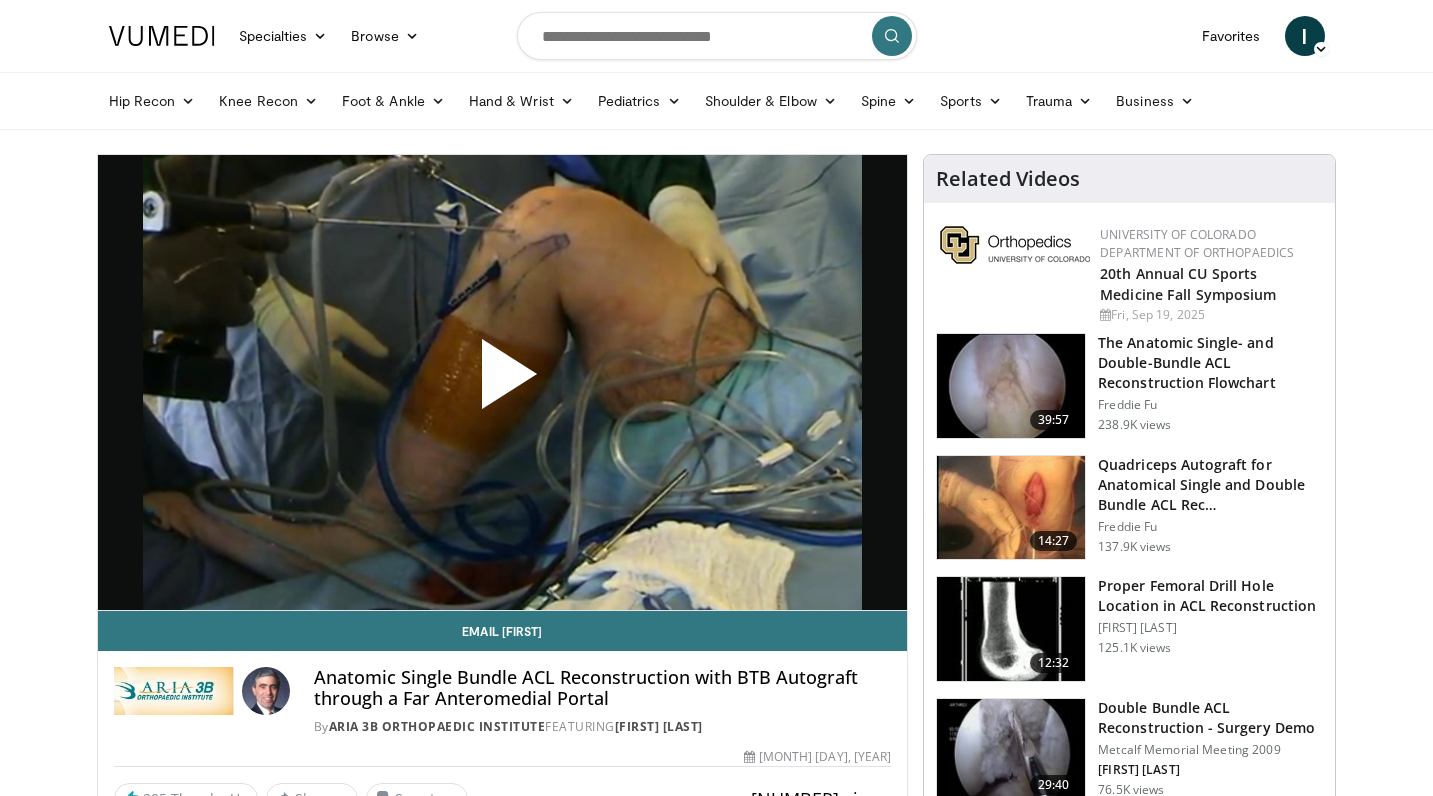 click at bounding box center [502, 382] 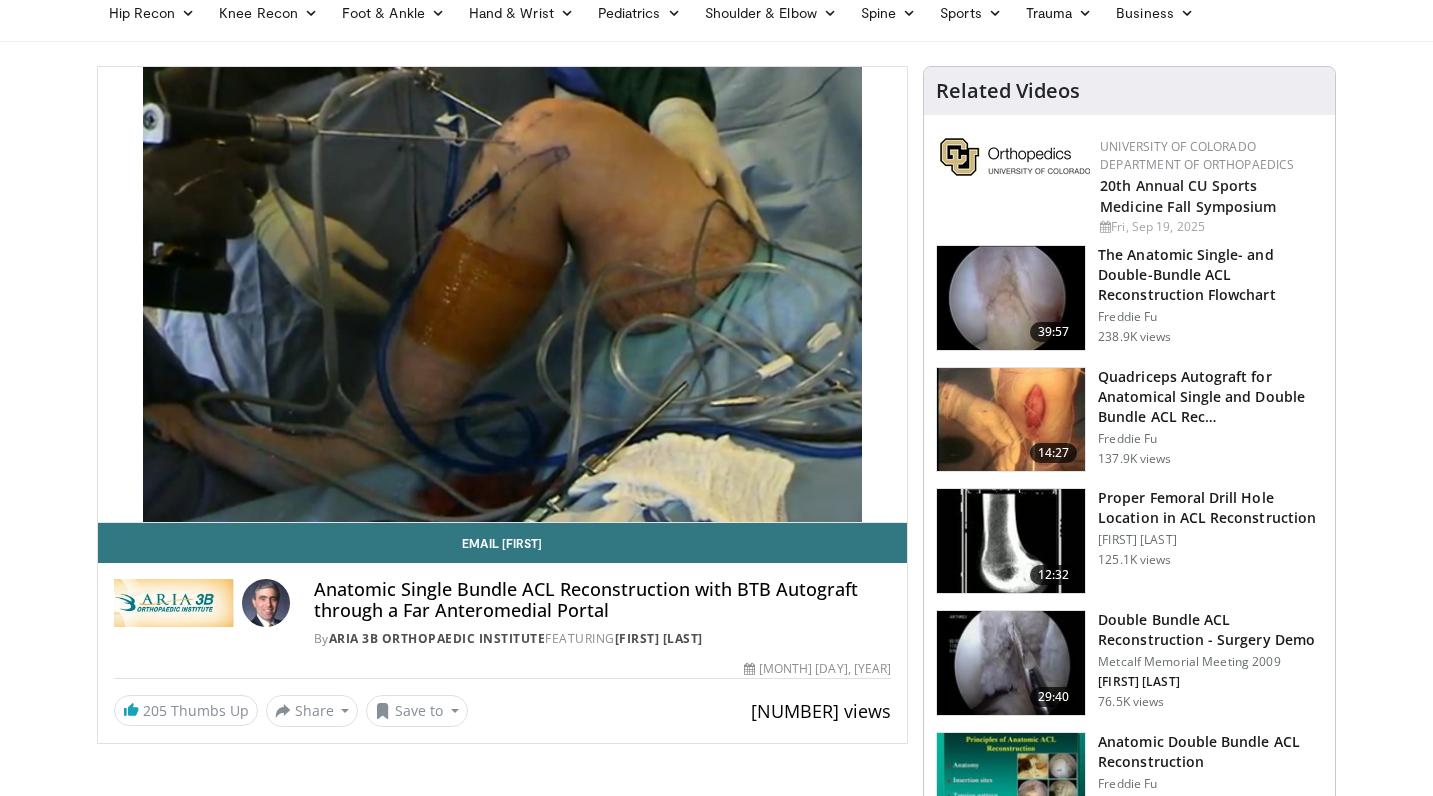 scroll, scrollTop: 95, scrollLeft: 0, axis: vertical 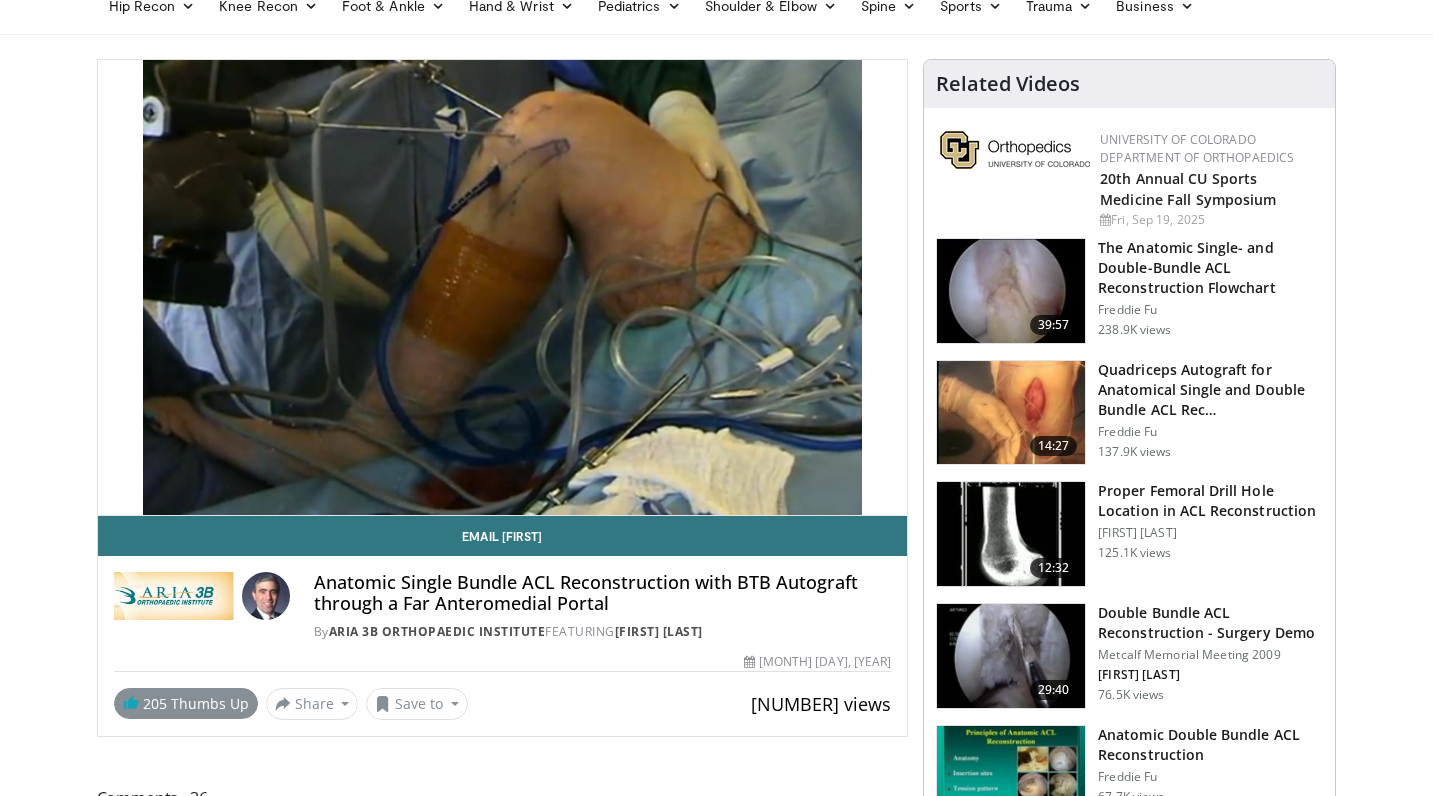 click on "205
Thumbs Up" at bounding box center [186, 703] 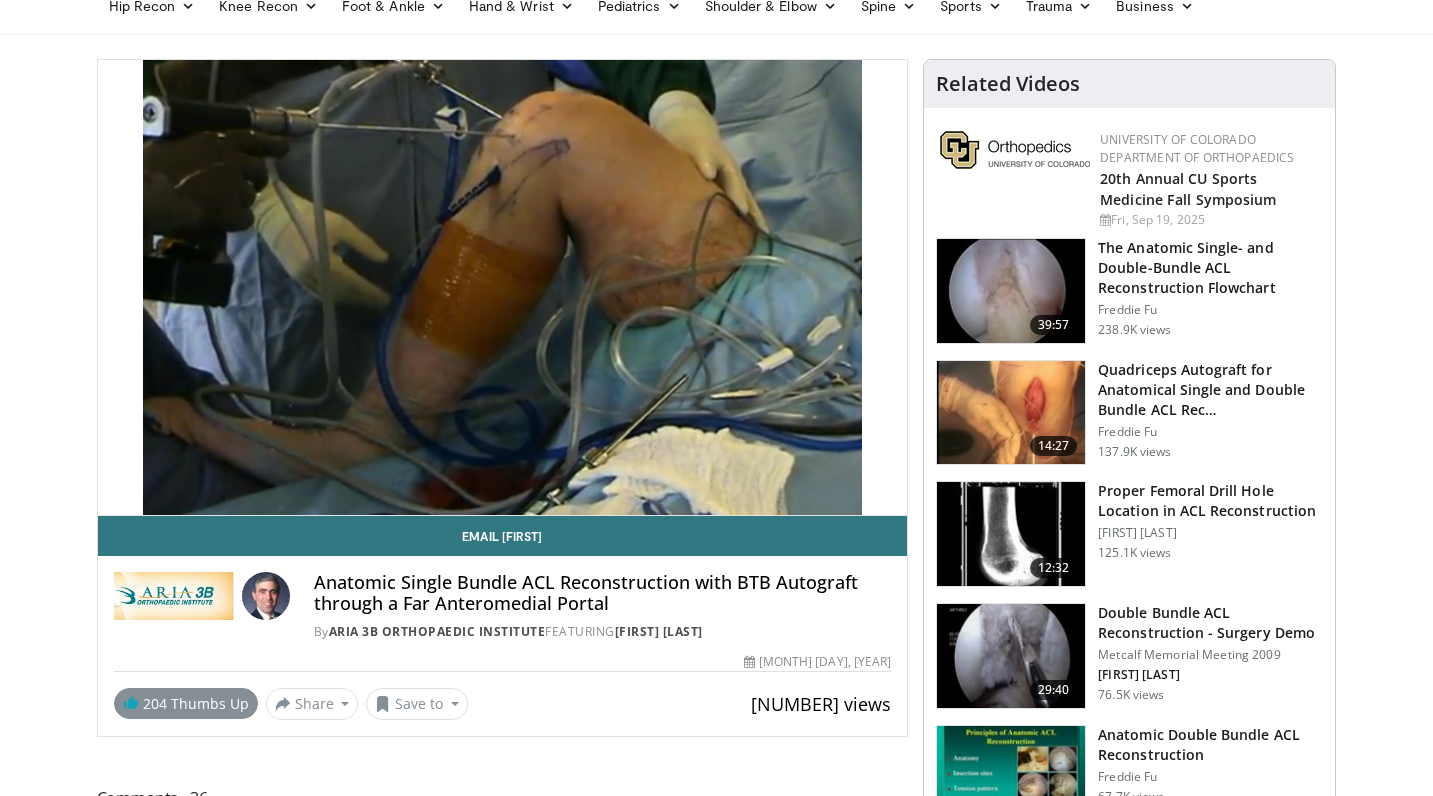click on "204
Thumbs Up" at bounding box center [186, 703] 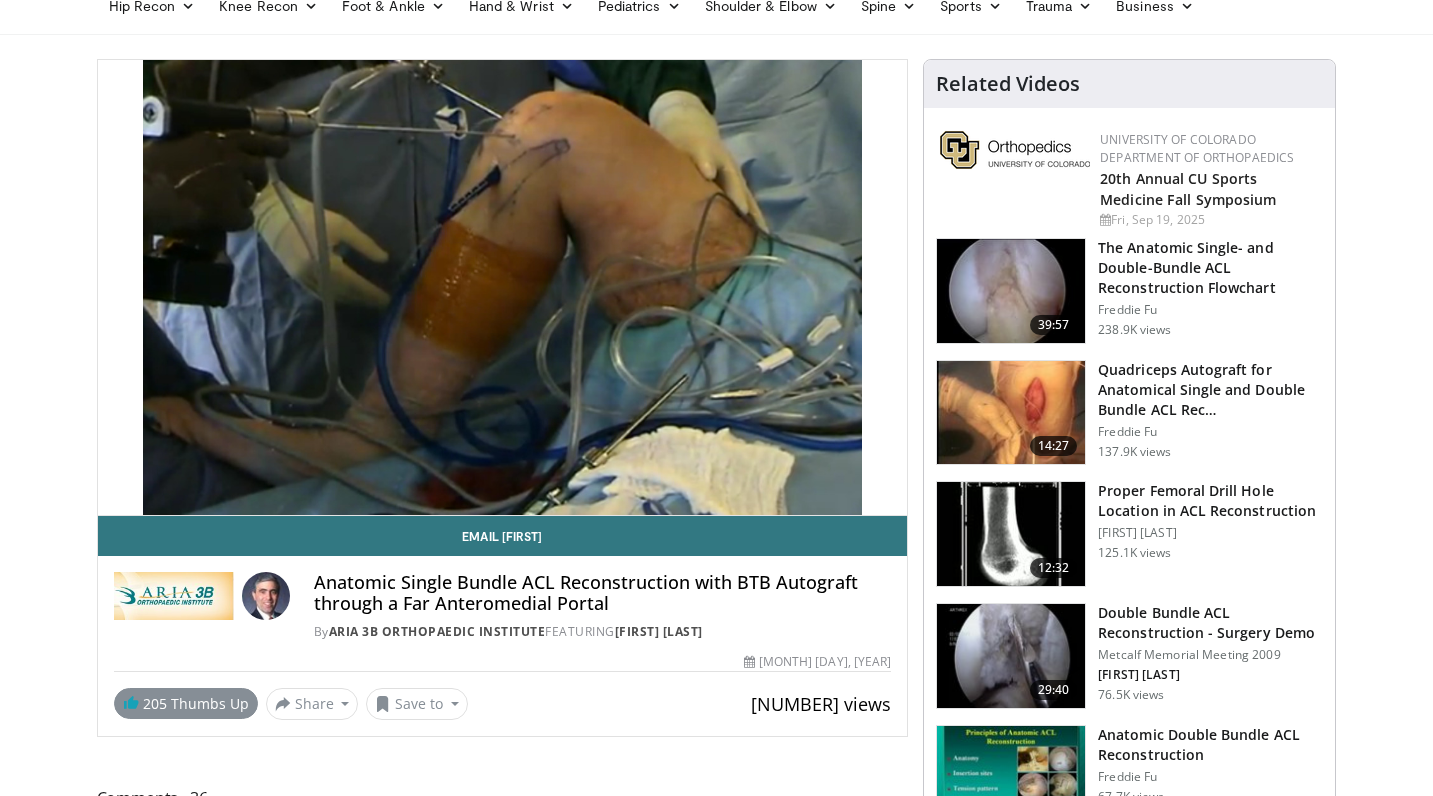click on "205
Thumbs Up" at bounding box center [186, 703] 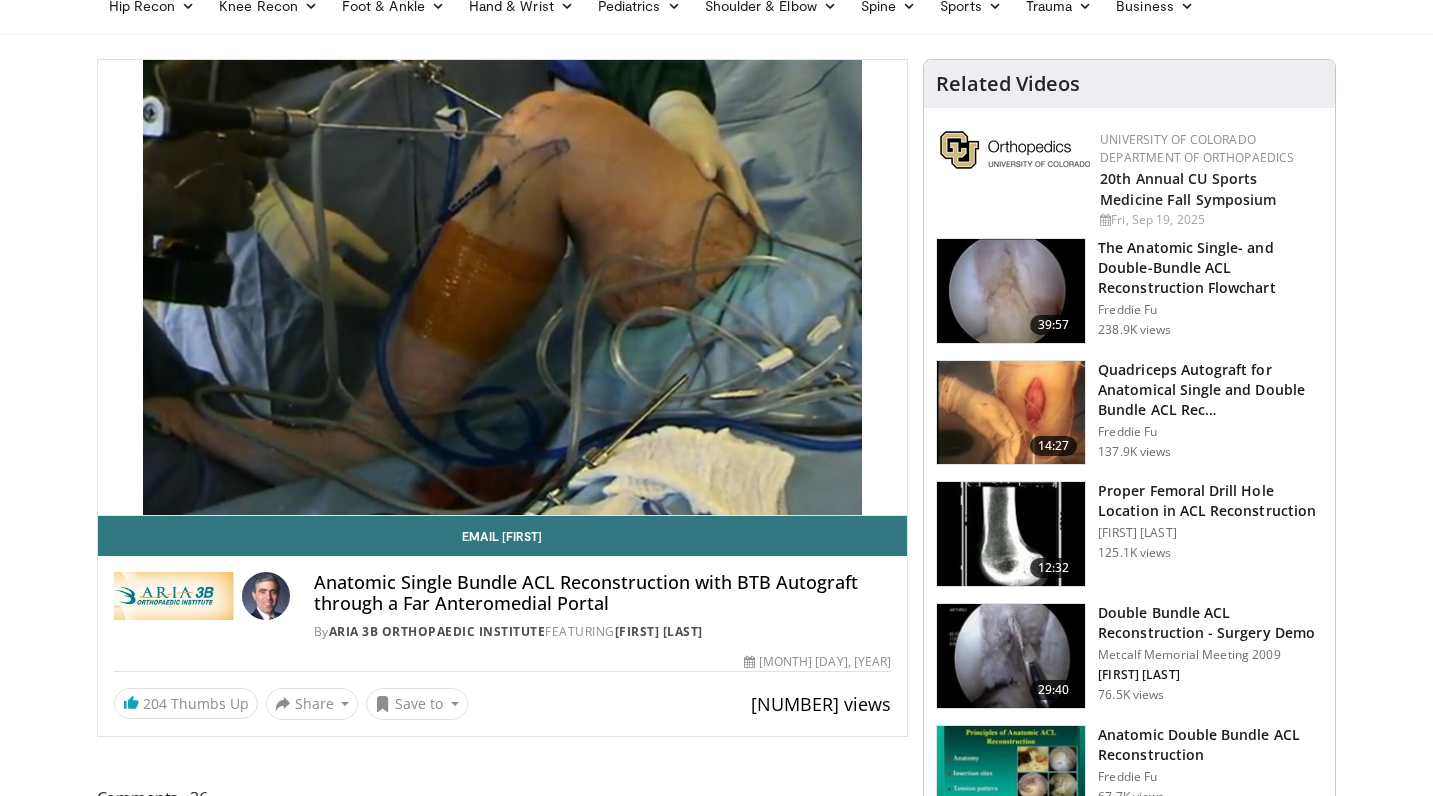 click on "Email
Arthur
Anatomic Single Bundle ACL Reconstruction with BTB Autograft through a Far Anteromedial Portal
By
Aria 3B Orthopaedic Institute
FEATURING
Arthur Bartolozzi
By
Aria 3B Orthopaedic Institute
FEATURING
Arthur Bartolozzi
35,621 views
February 15, 2011
204
Thumbs Up" at bounding box center (503, 618) 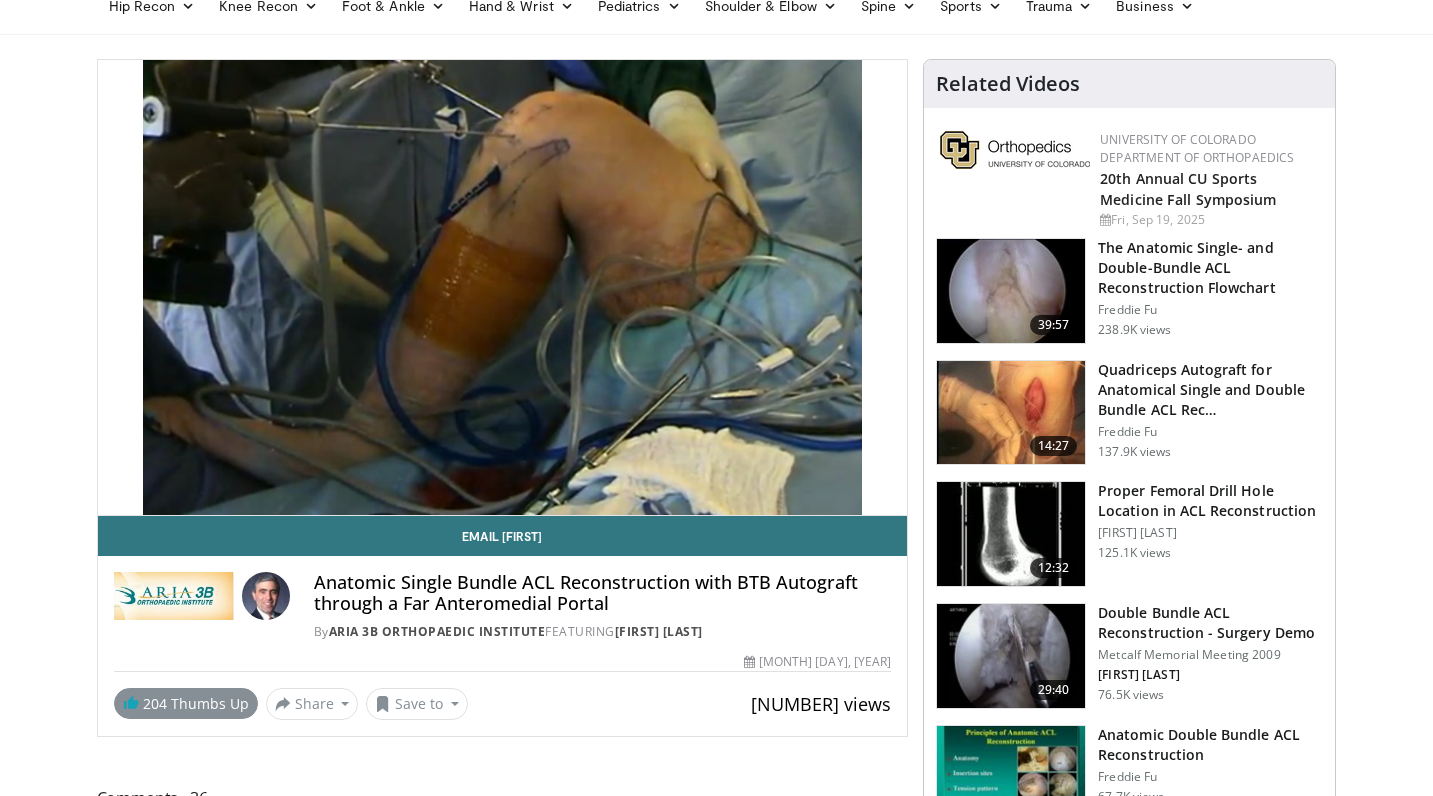 click on "204
Thumbs Up" at bounding box center [186, 703] 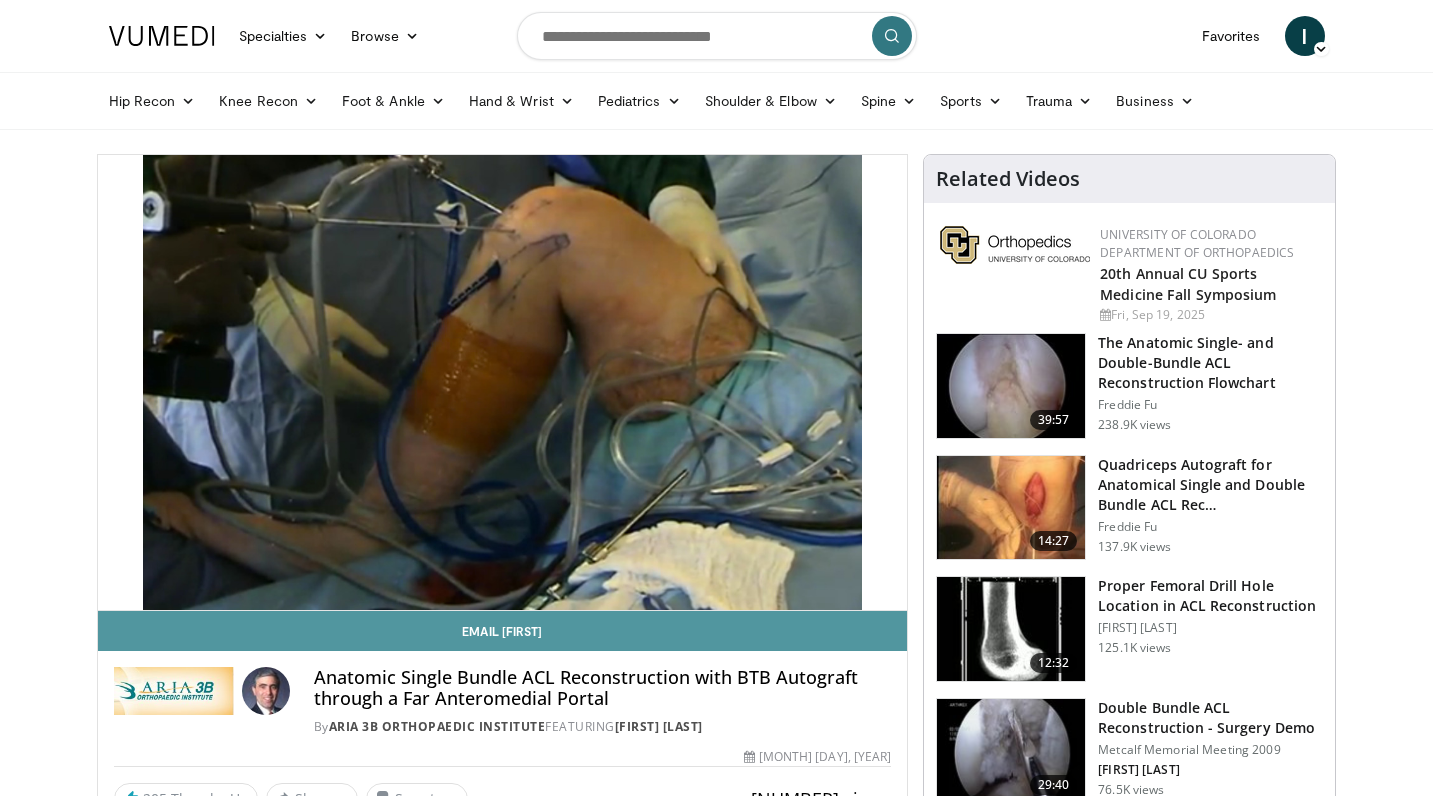 scroll, scrollTop: 0, scrollLeft: 0, axis: both 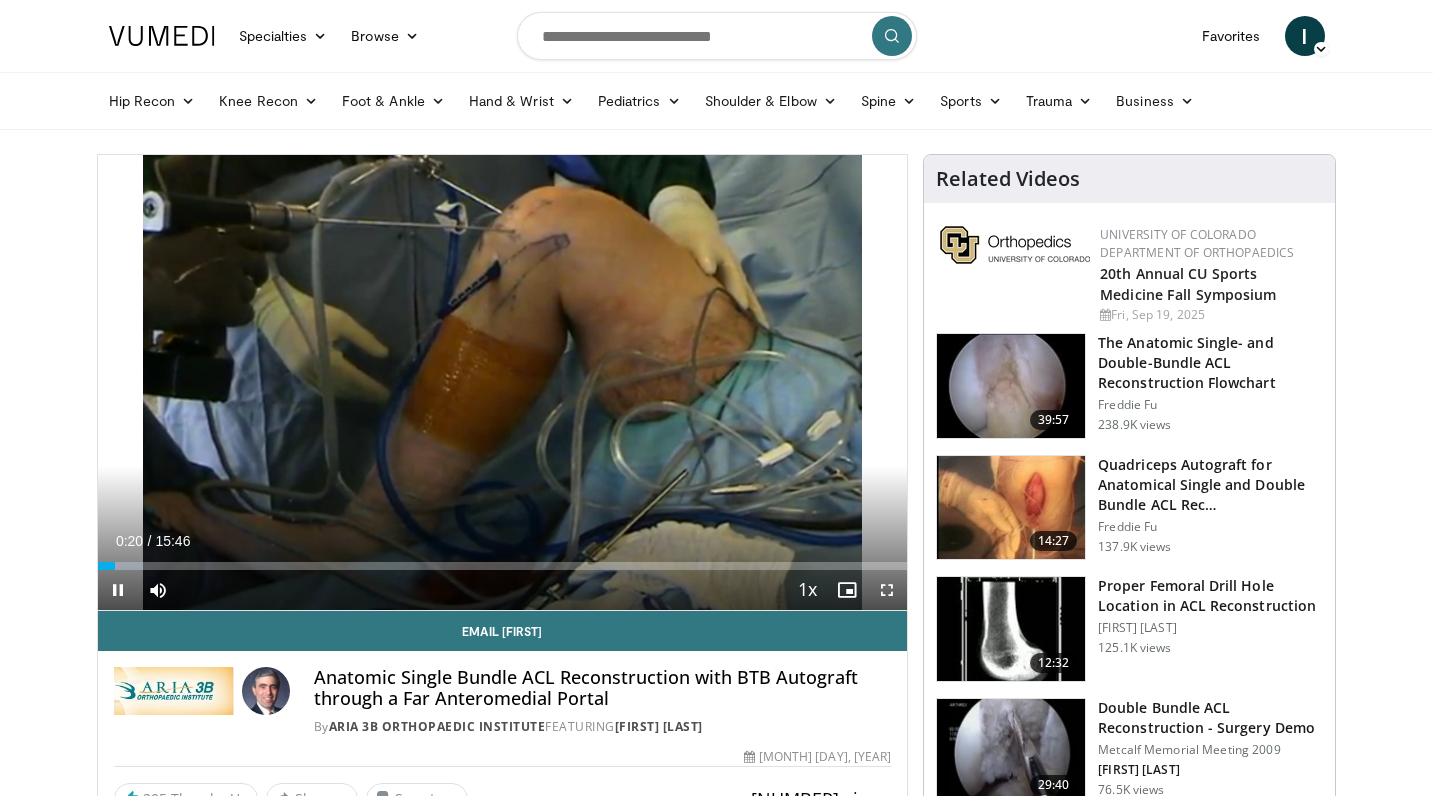 click at bounding box center (887, 590) 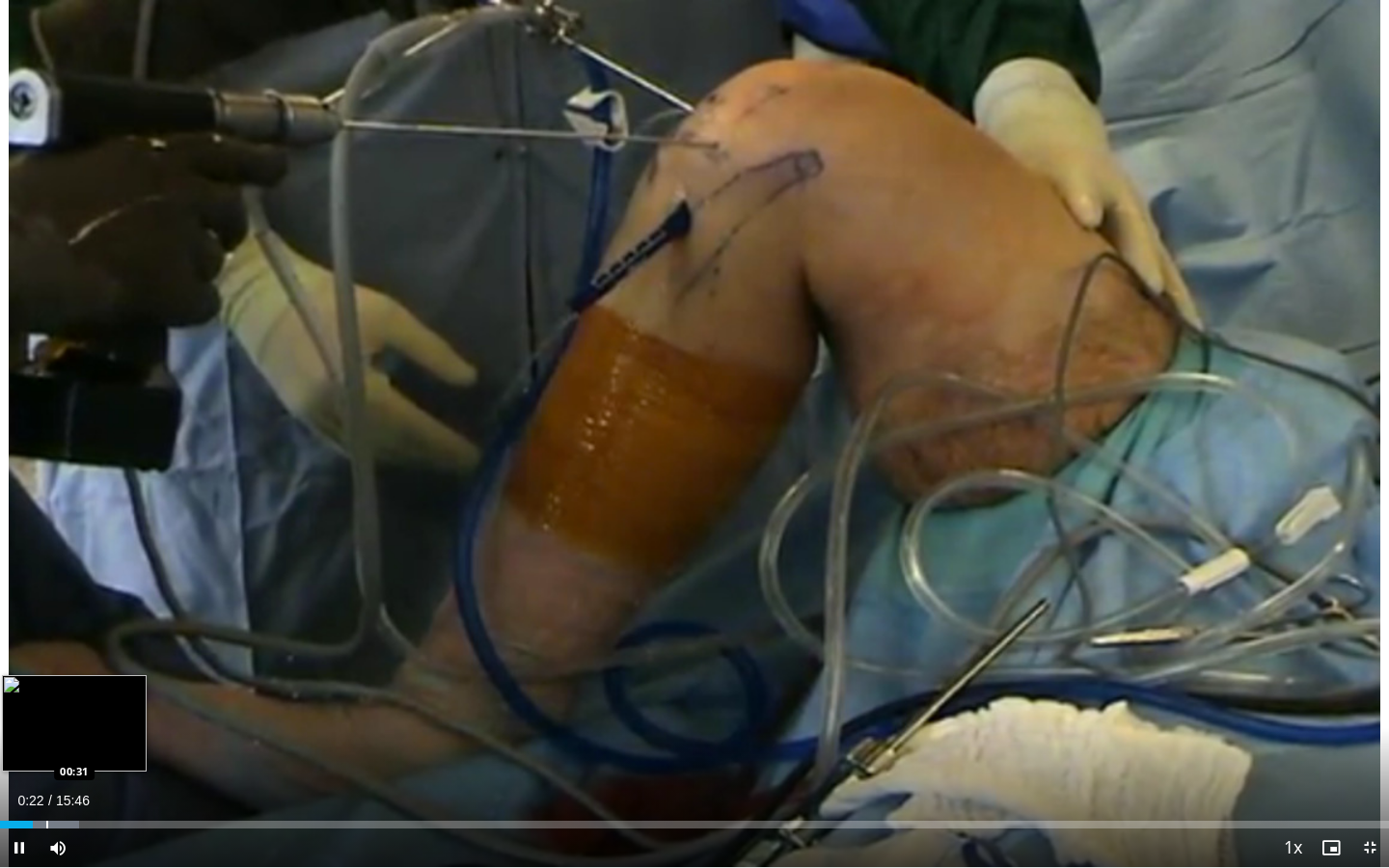 click at bounding box center (47, 825) 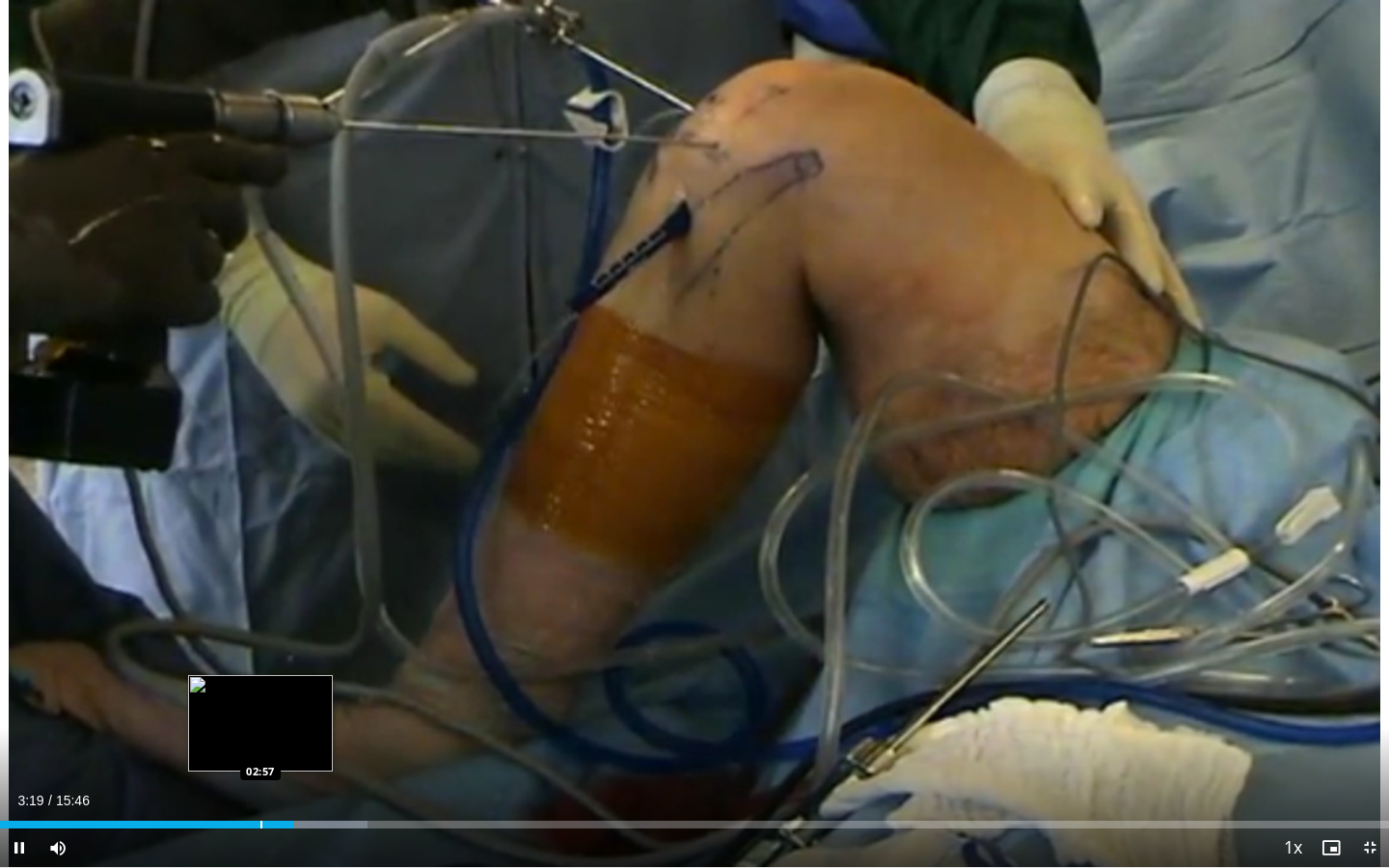 click at bounding box center (261, 825) 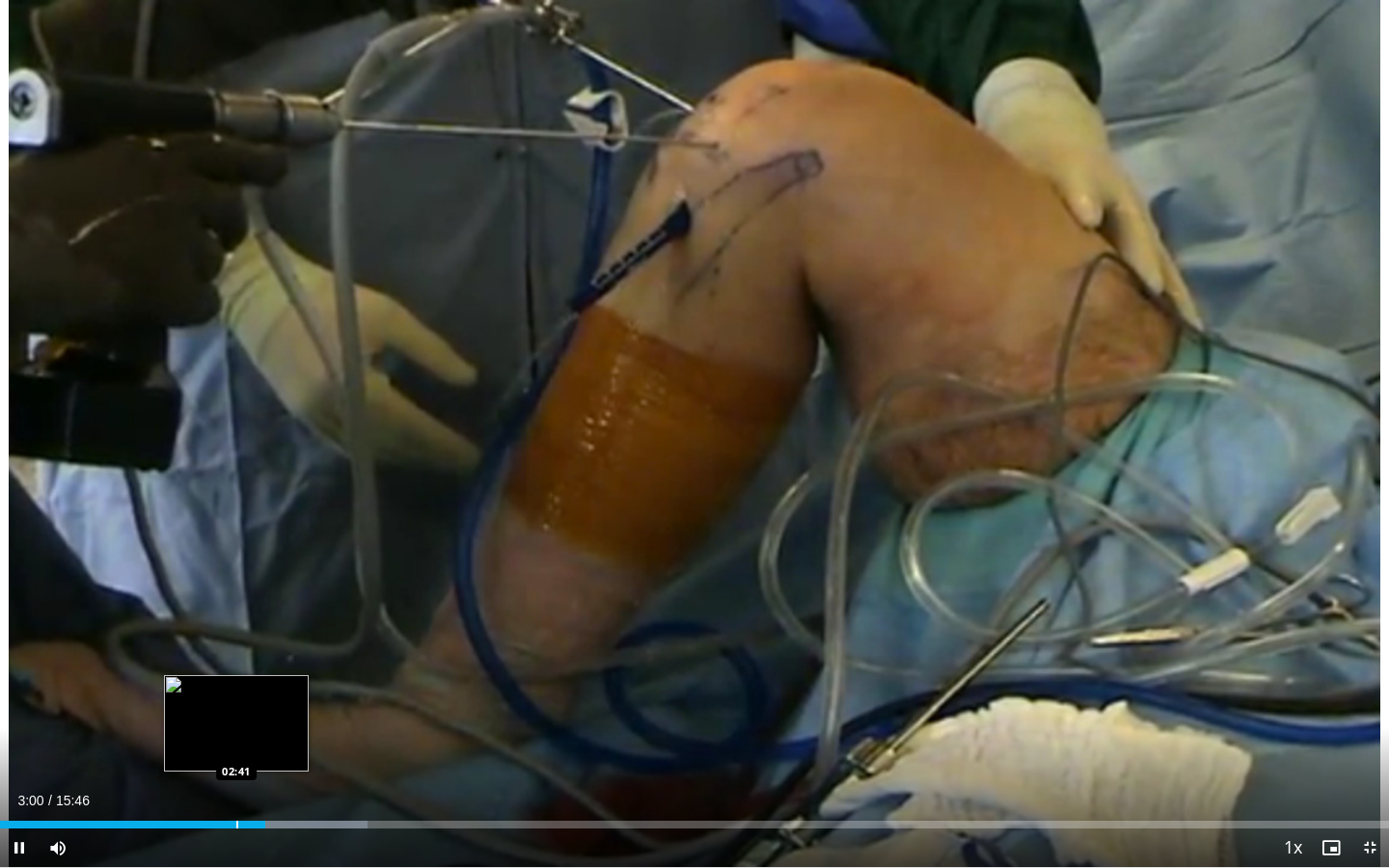 click at bounding box center (237, 825) 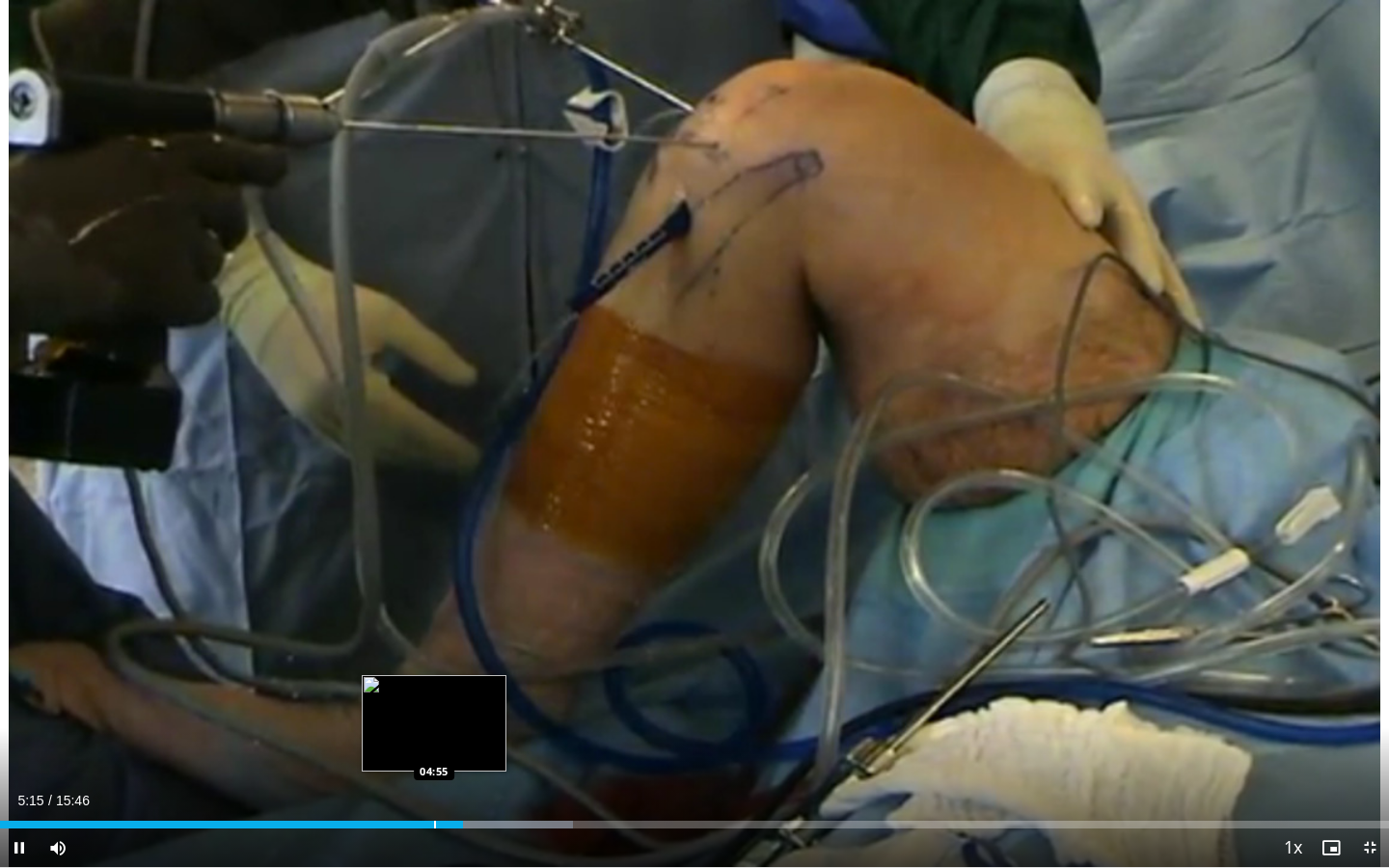 click on "Loaded :  41.24% 05:15 04:55" at bounding box center (694, 819) 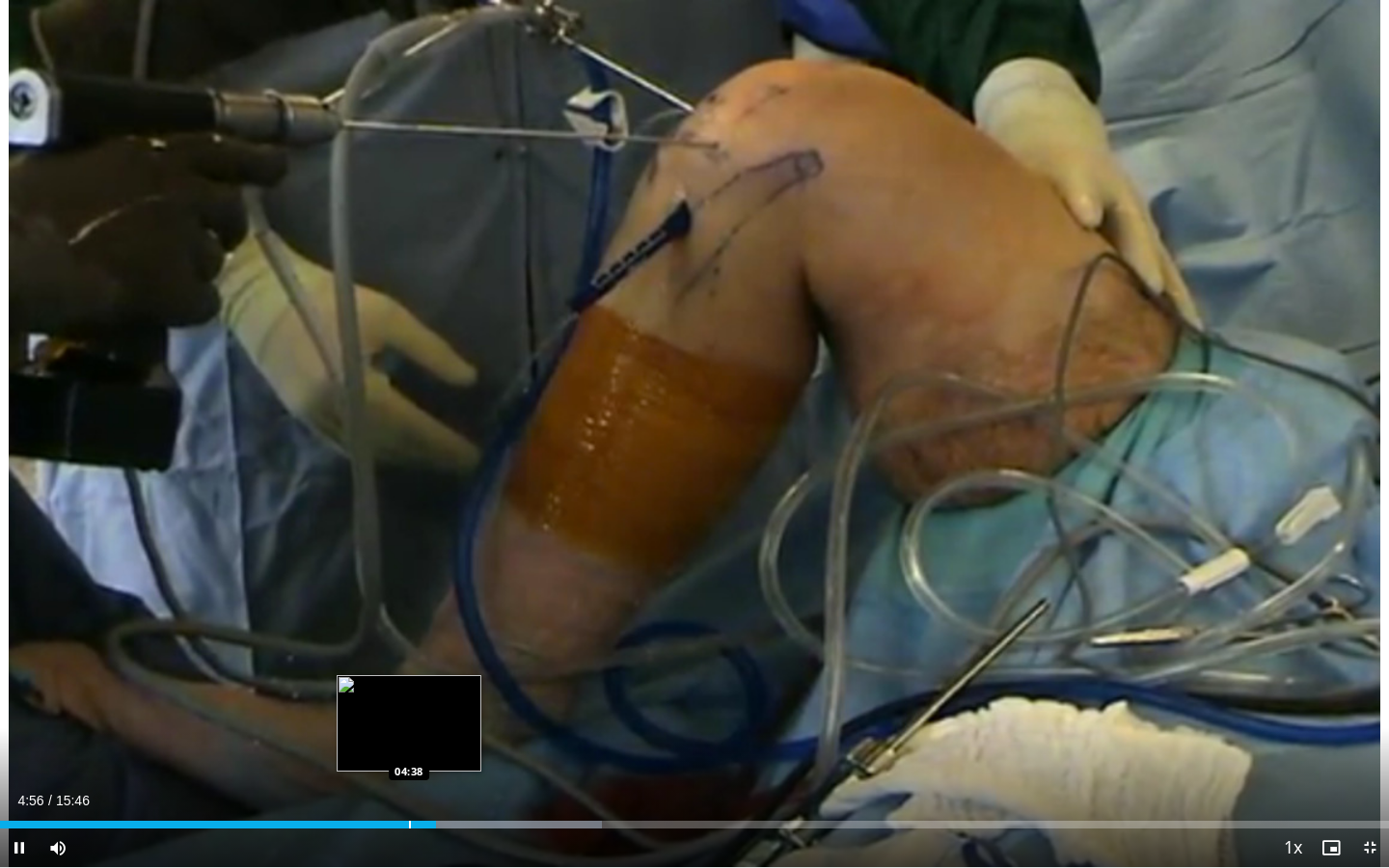 click at bounding box center [410, 825] 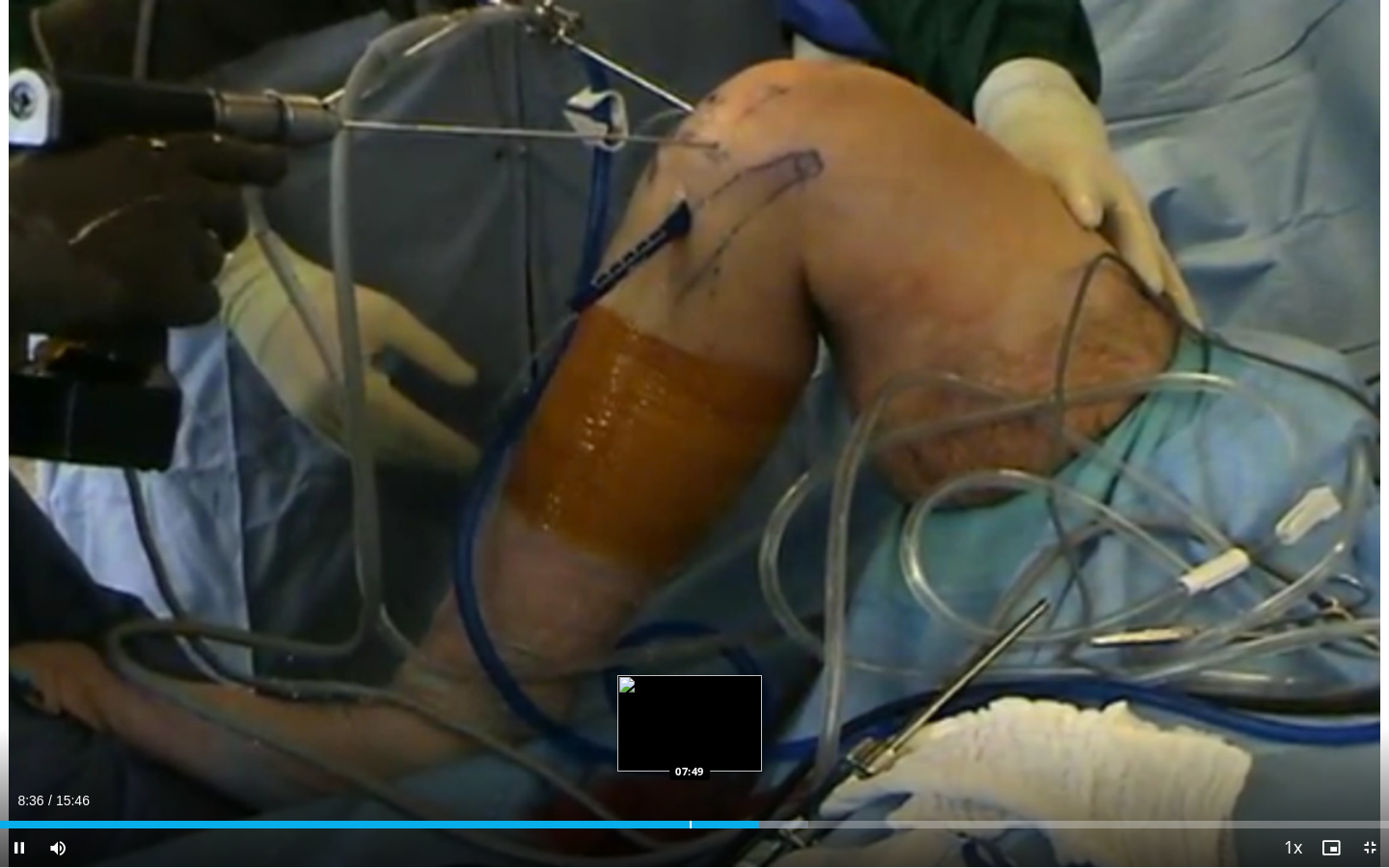 click at bounding box center [691, 825] 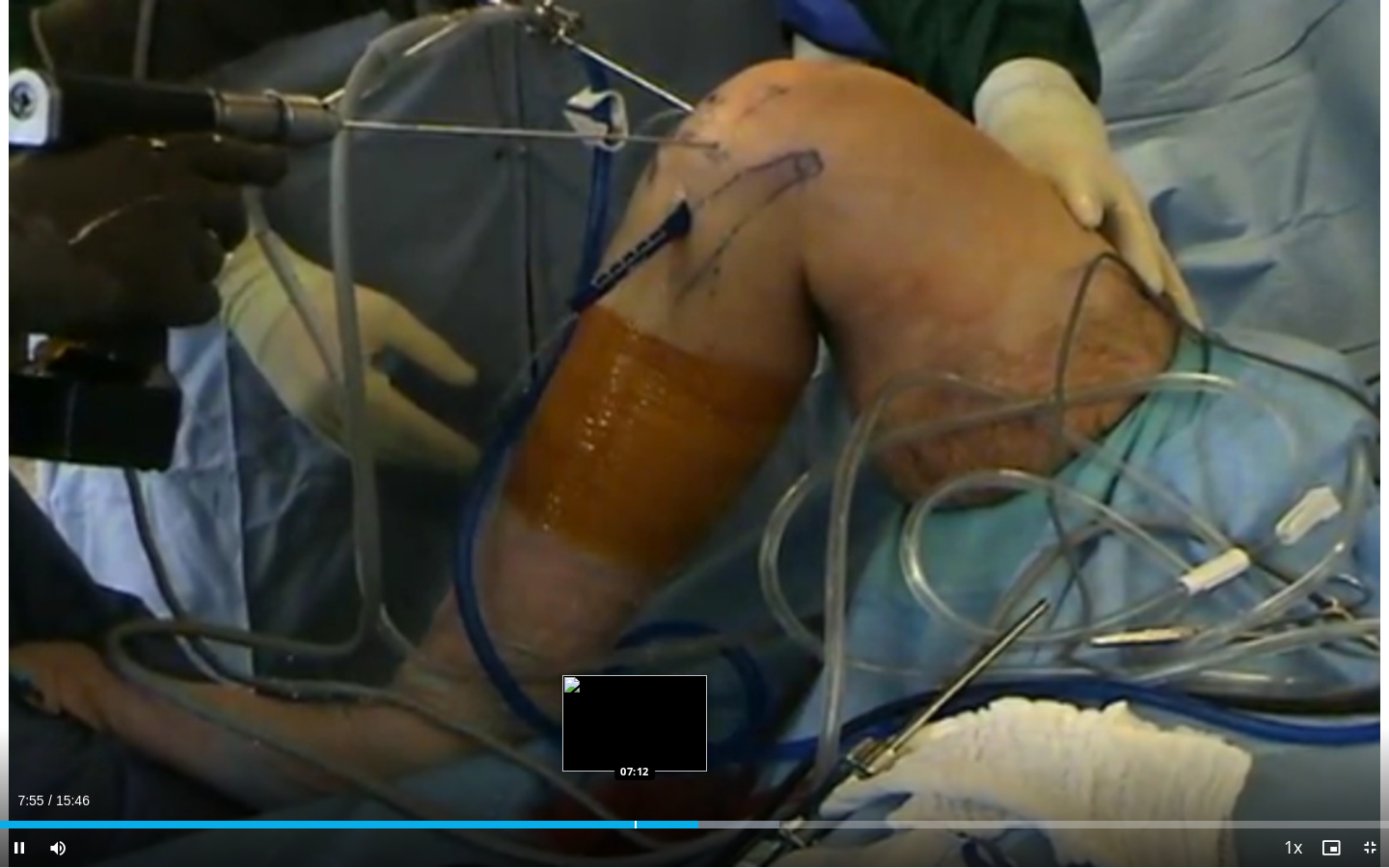 click on "Loaded :  56.08% 07:55 07:12" at bounding box center [694, 819] 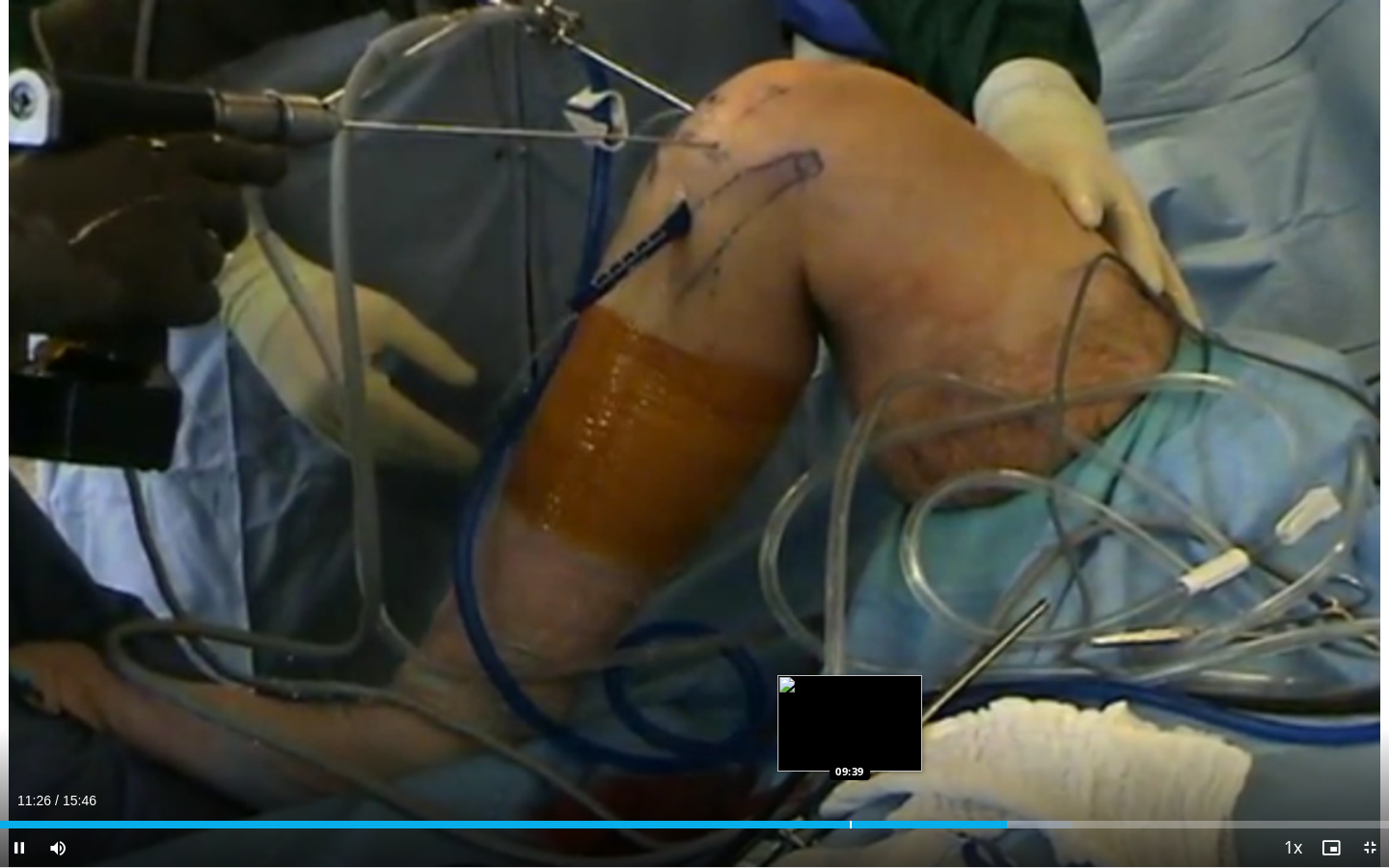 click on "Loaded :  77.20% 11:26 09:39" at bounding box center [694, 819] 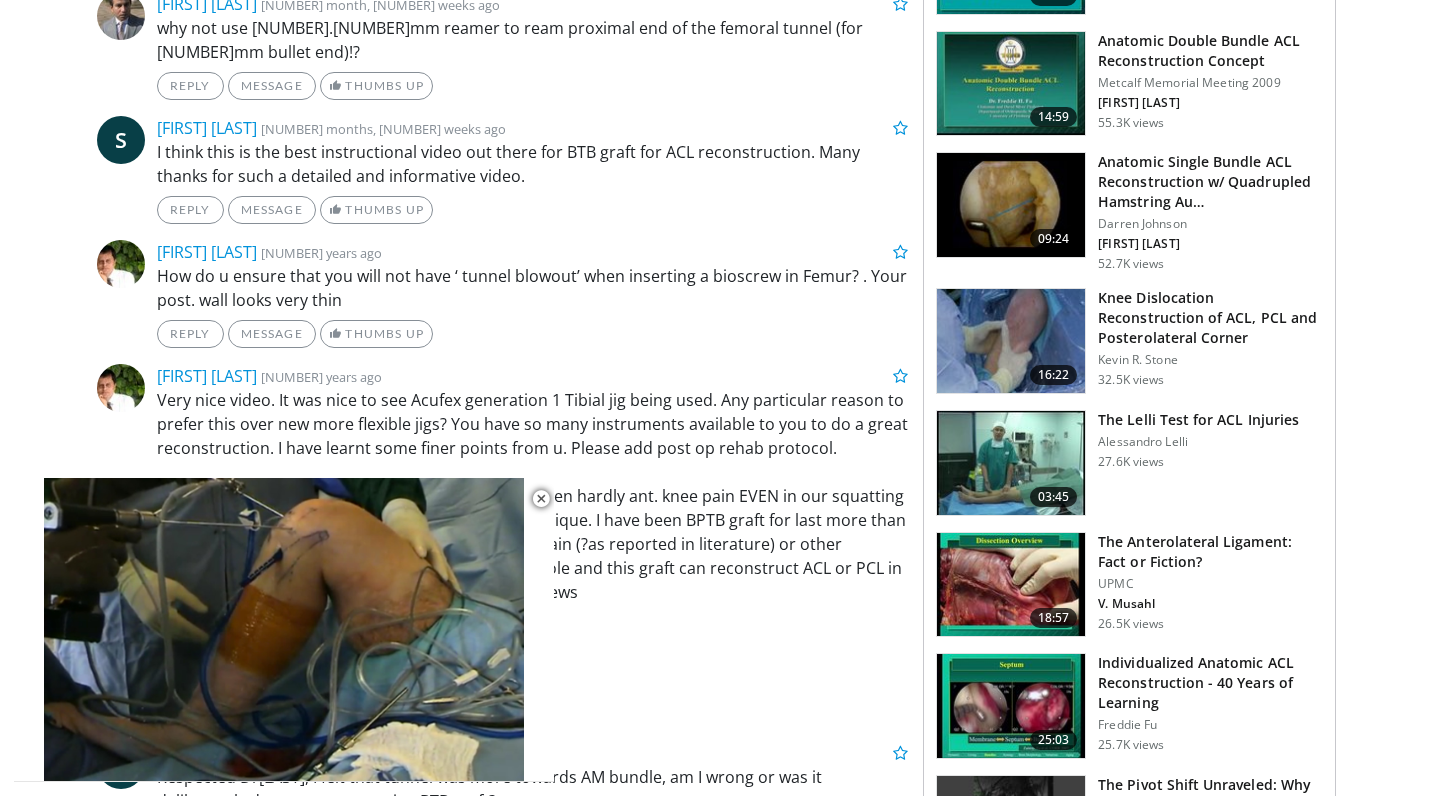 scroll, scrollTop: 1075, scrollLeft: 0, axis: vertical 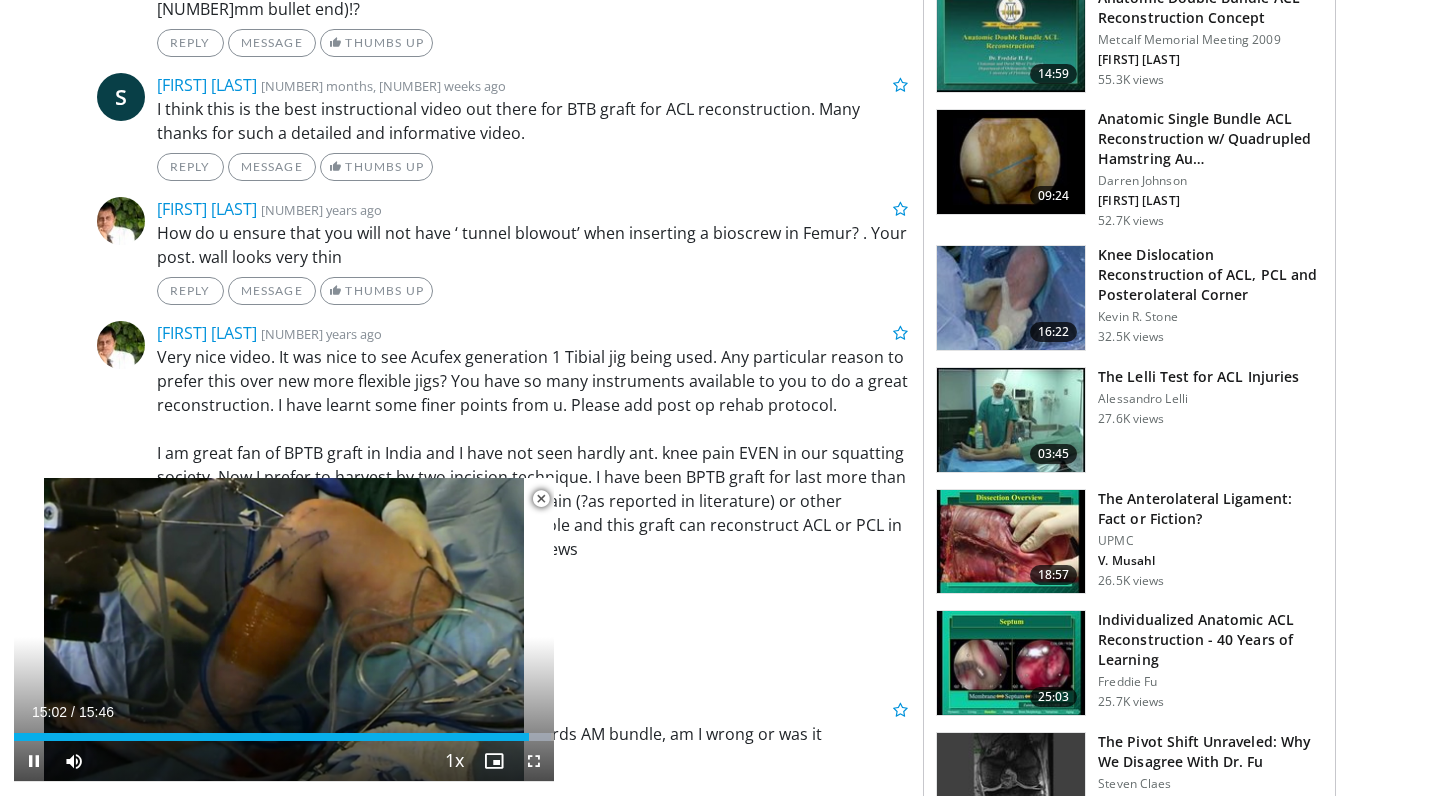 click at bounding box center (541, 499) 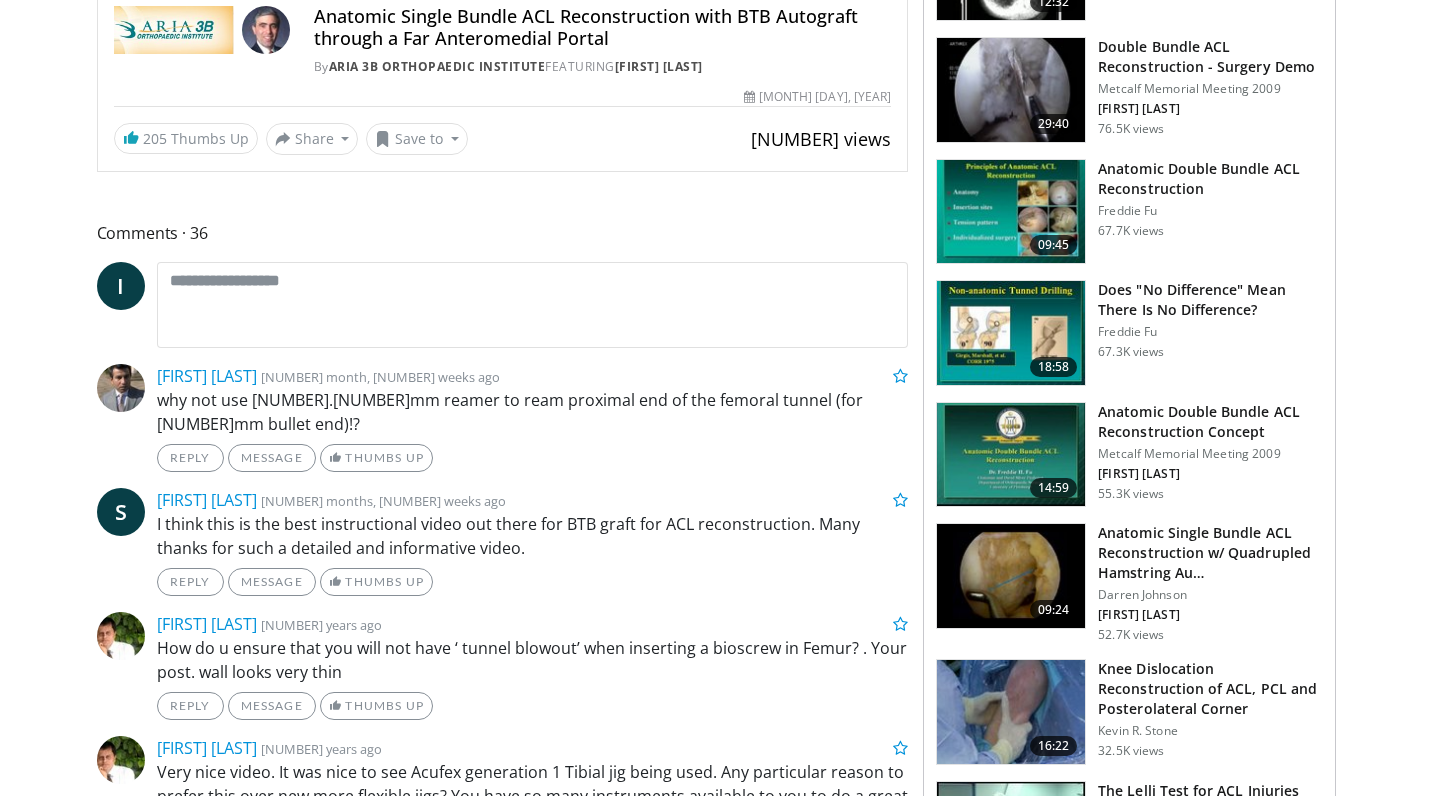 scroll, scrollTop: 654, scrollLeft: 0, axis: vertical 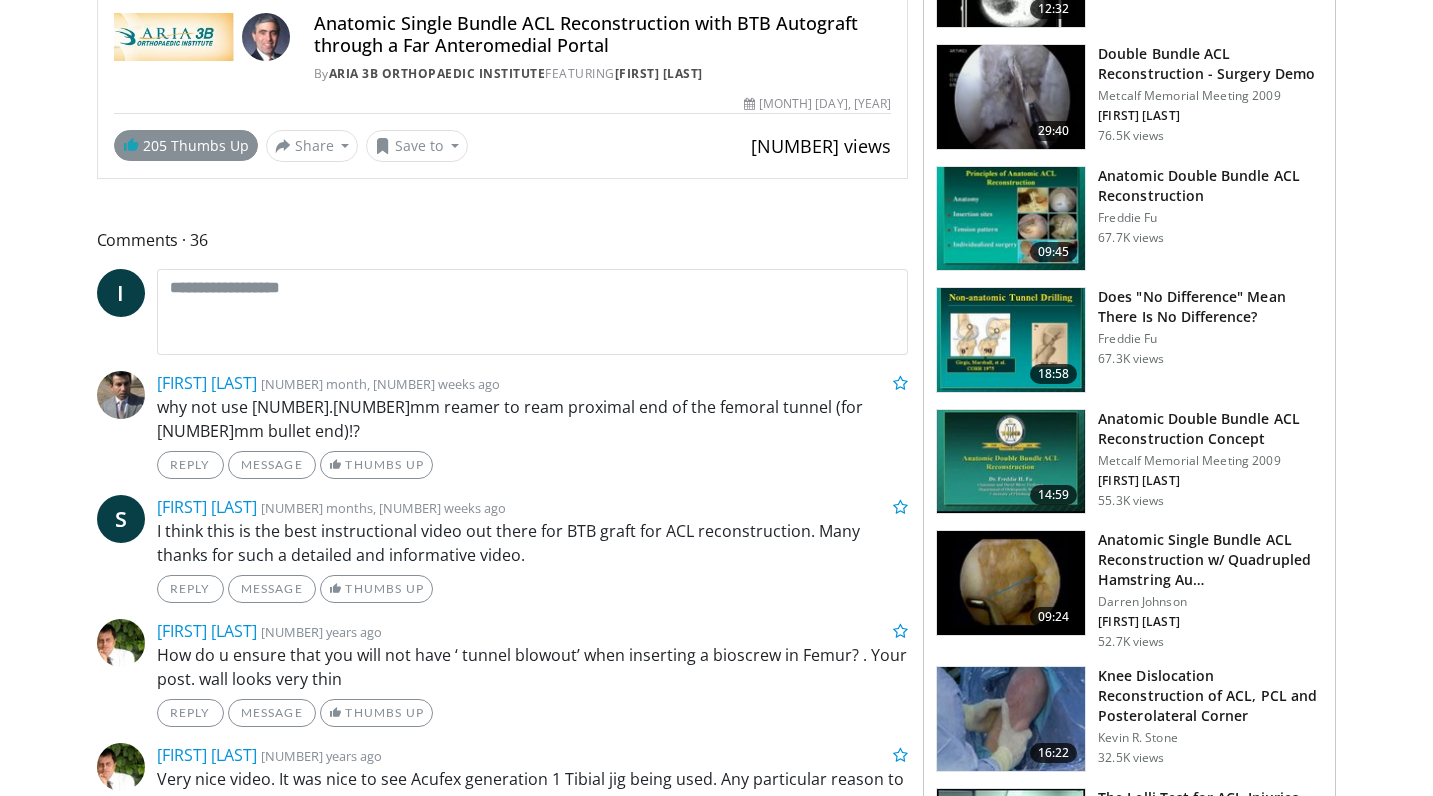 click on "205
Thumbs Up" at bounding box center [186, 145] 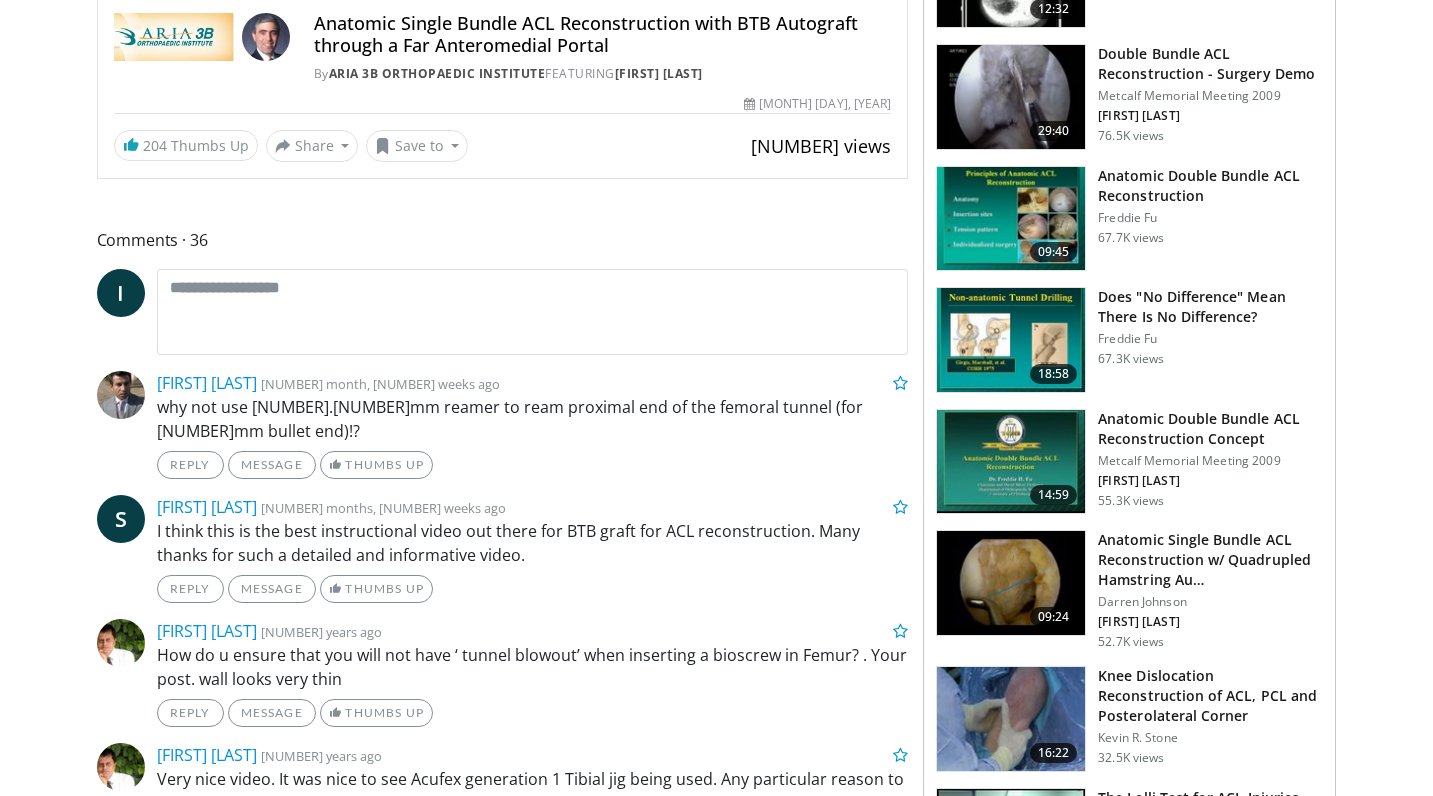 click on "204
Thumbs Up" at bounding box center [186, 145] 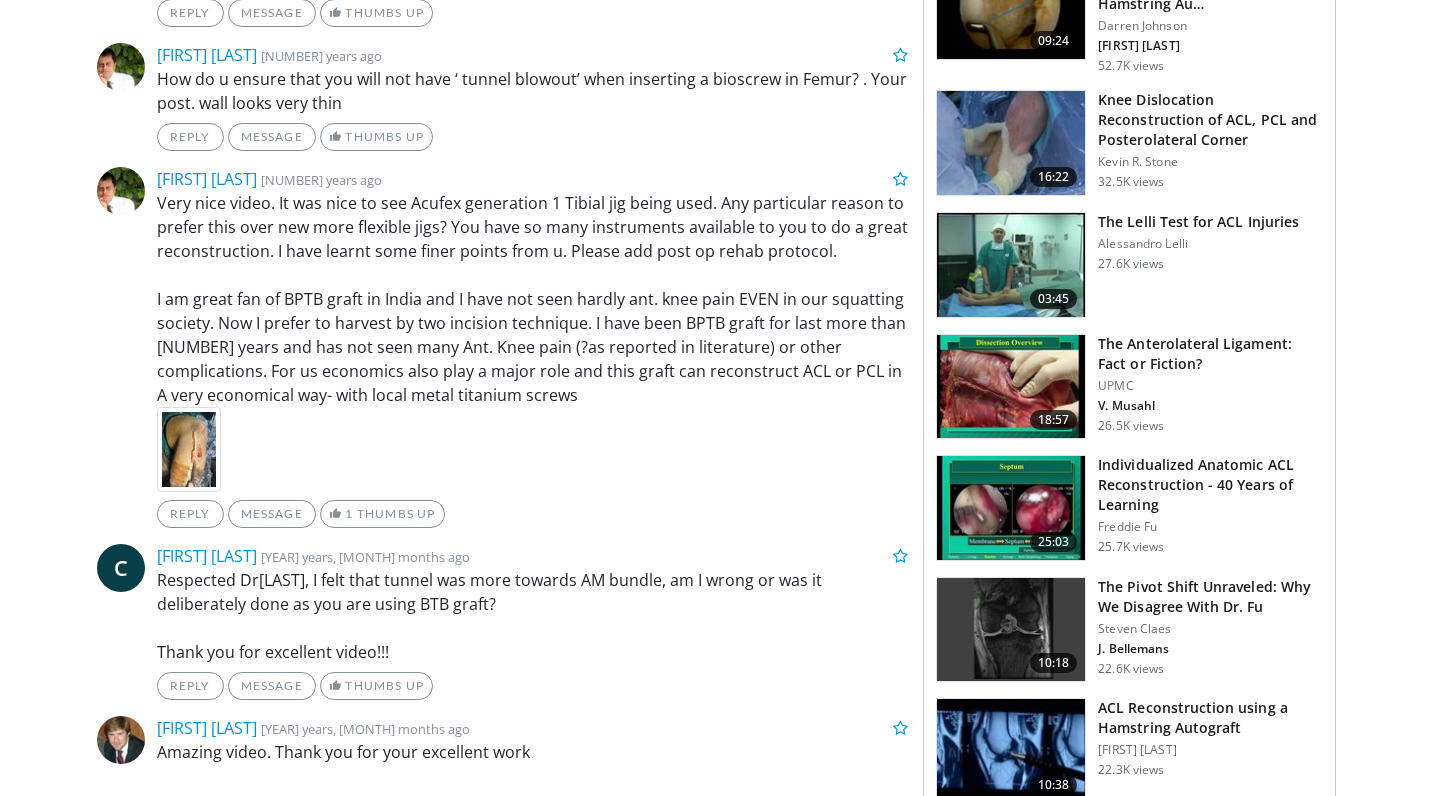 scroll, scrollTop: 1247, scrollLeft: 0, axis: vertical 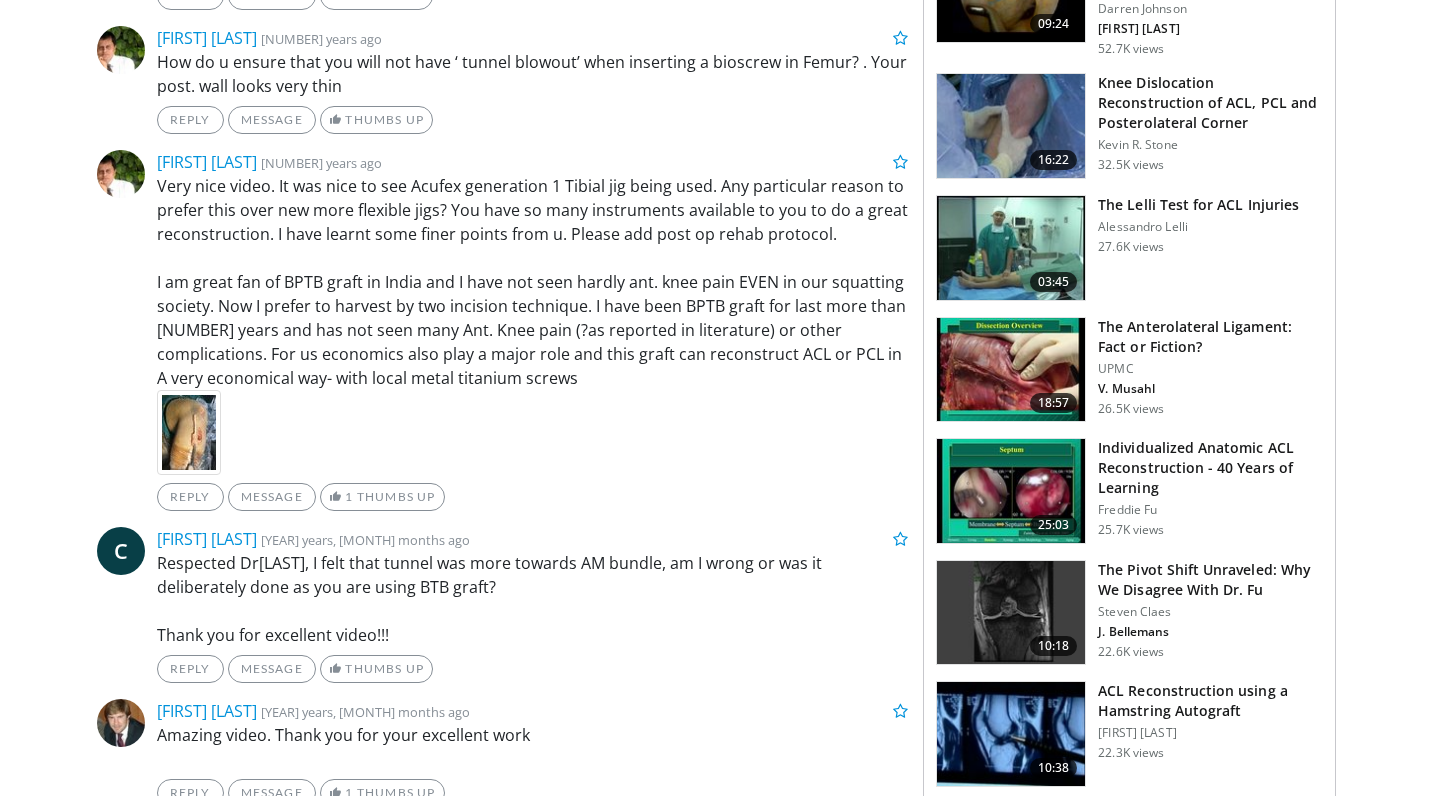 click on "Individualized Anatomic ACL Reconstruction - 40 Years of Learning" at bounding box center [1210, 468] 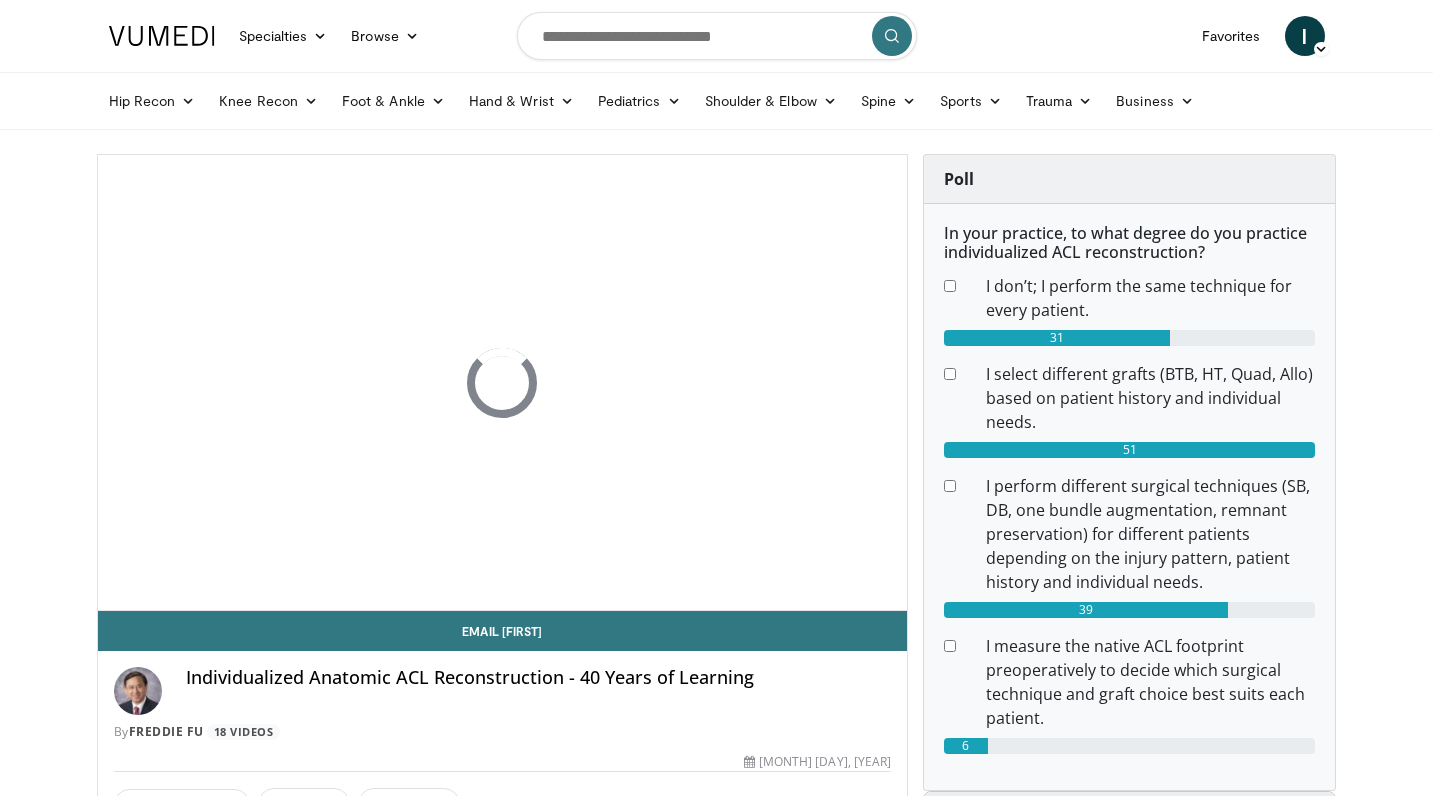 scroll, scrollTop: 0, scrollLeft: 0, axis: both 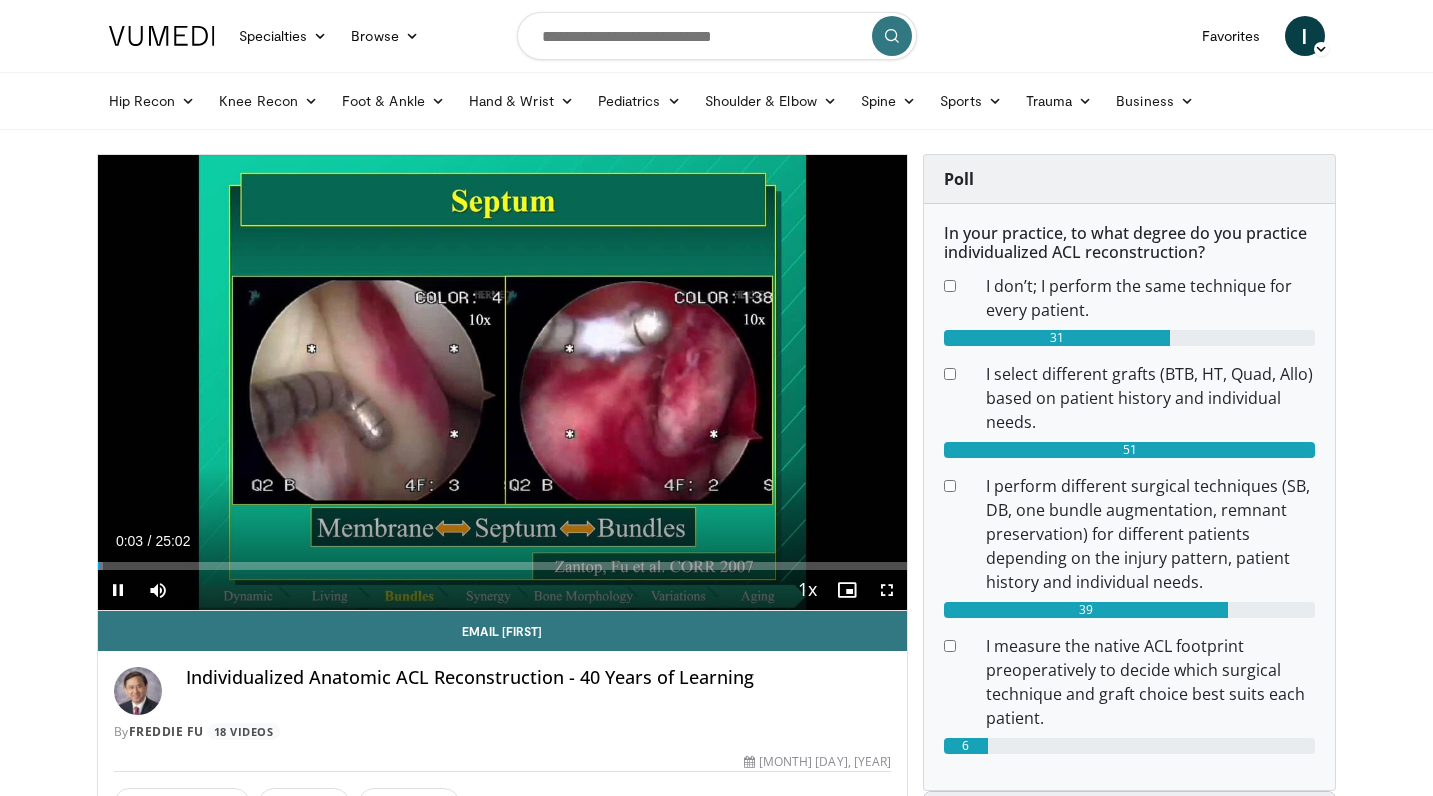 click at bounding box center (887, 590) 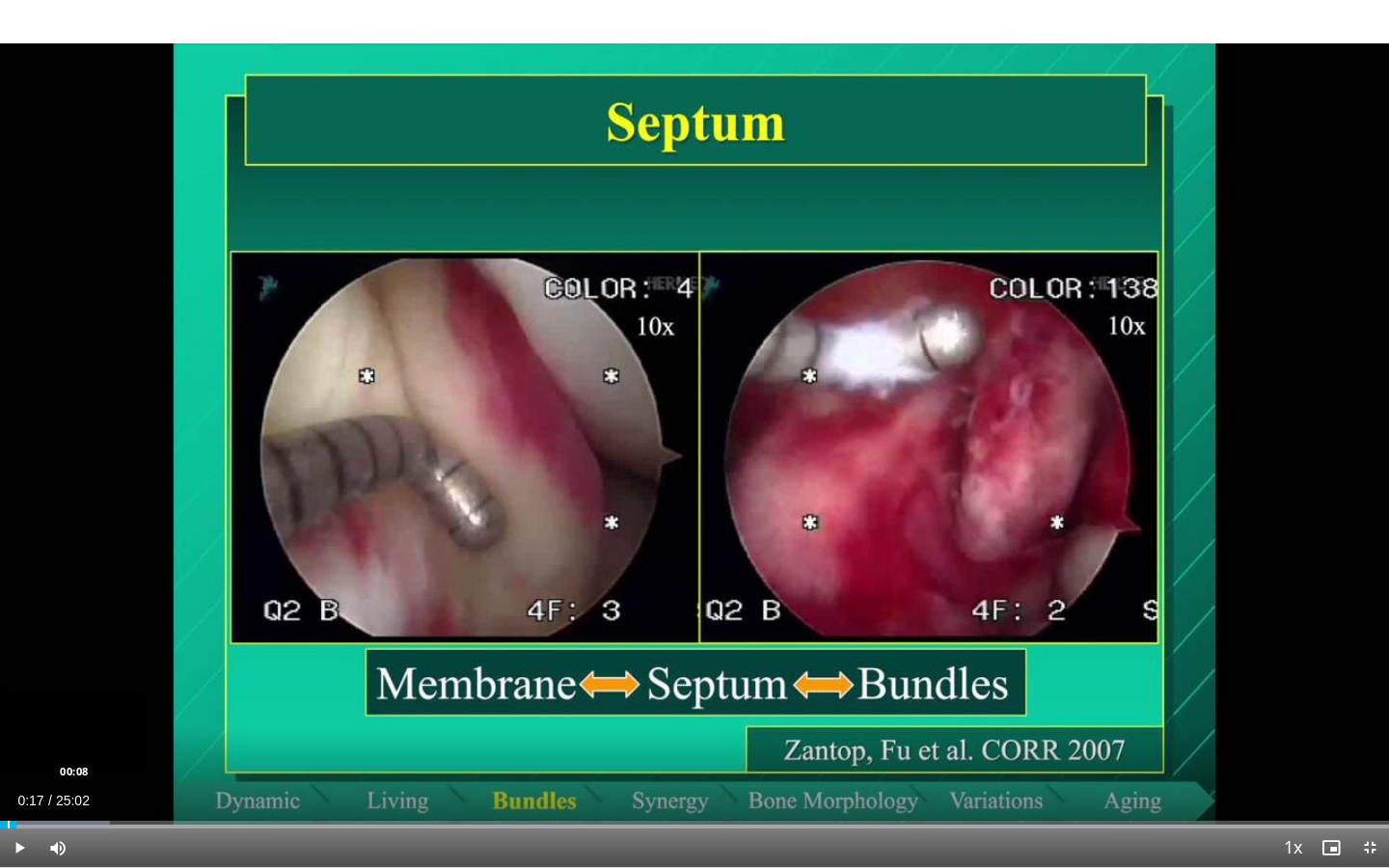 click at bounding box center (9, 825) 